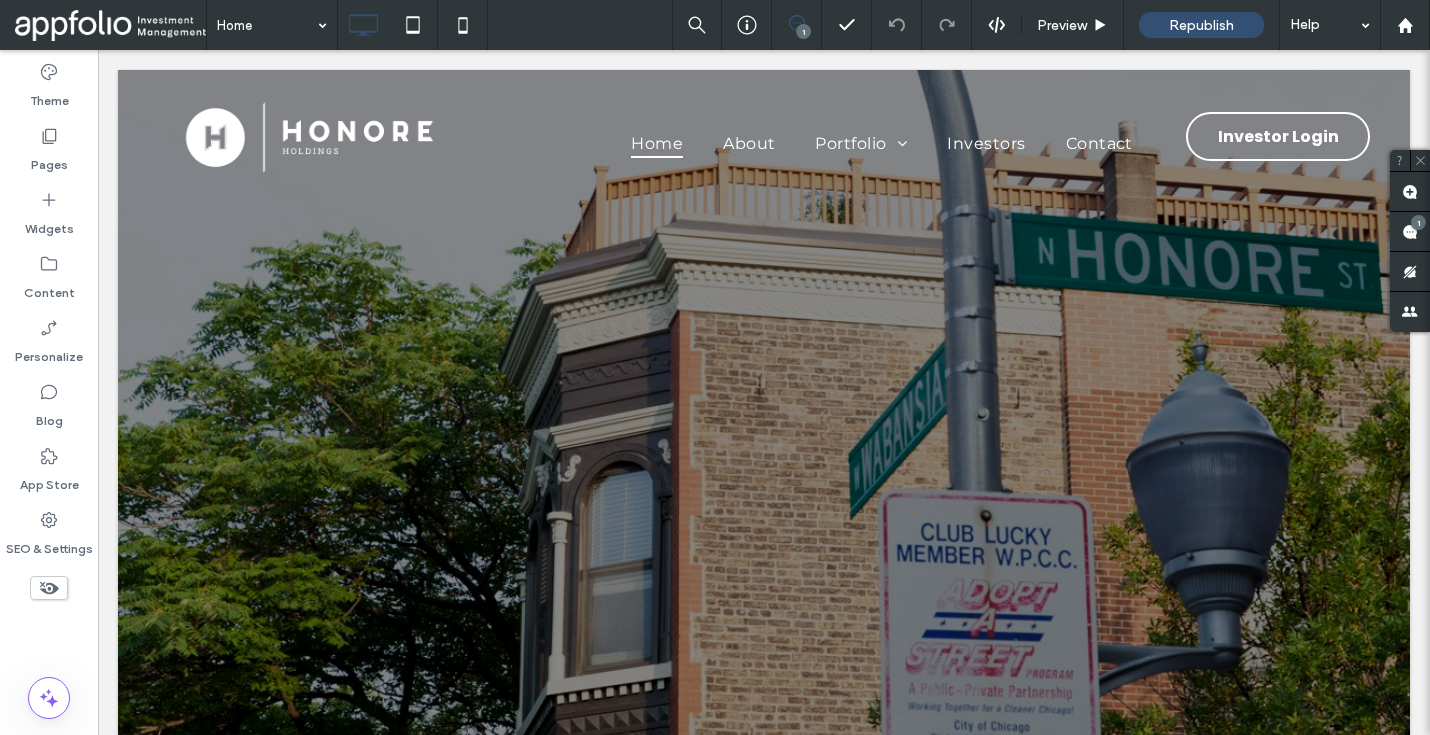 scroll, scrollTop: 0, scrollLeft: 0, axis: both 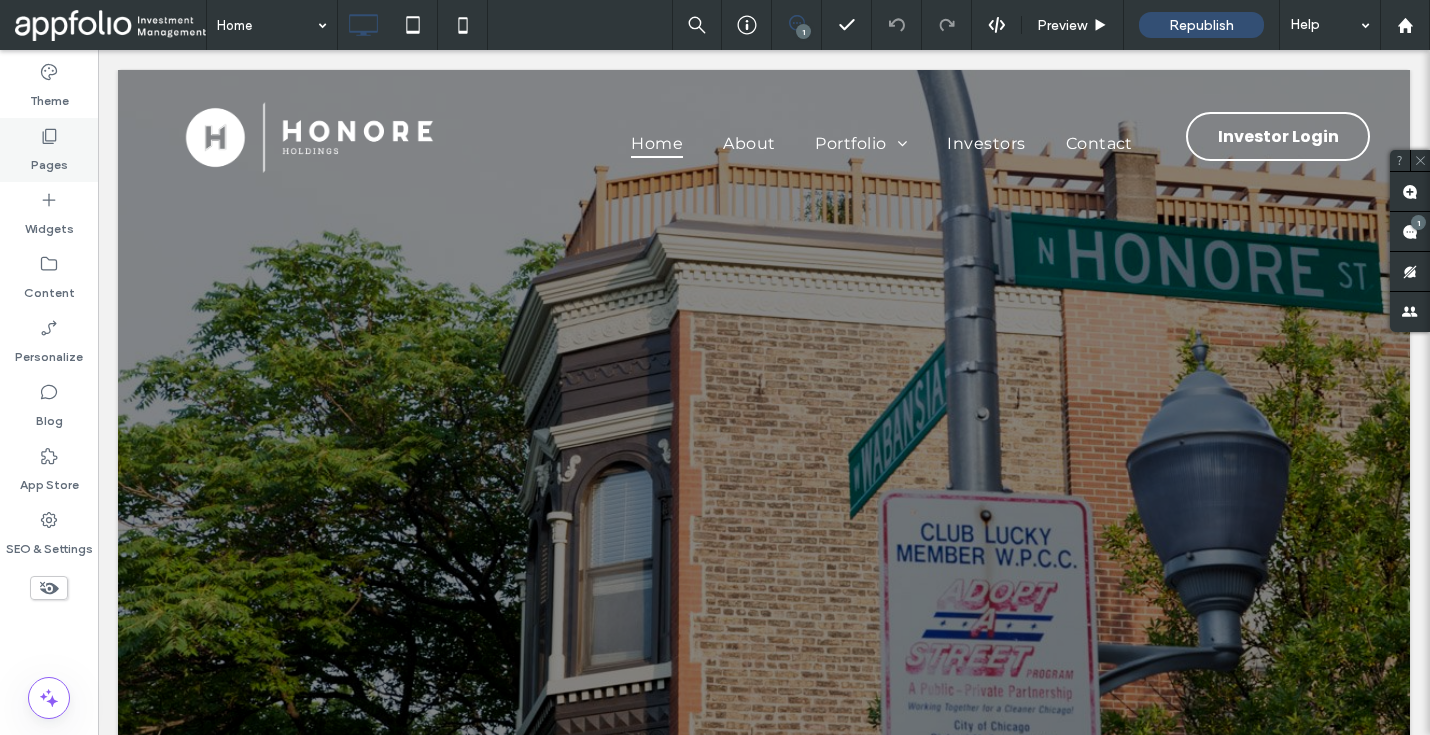 click on "Pages" at bounding box center [49, 150] 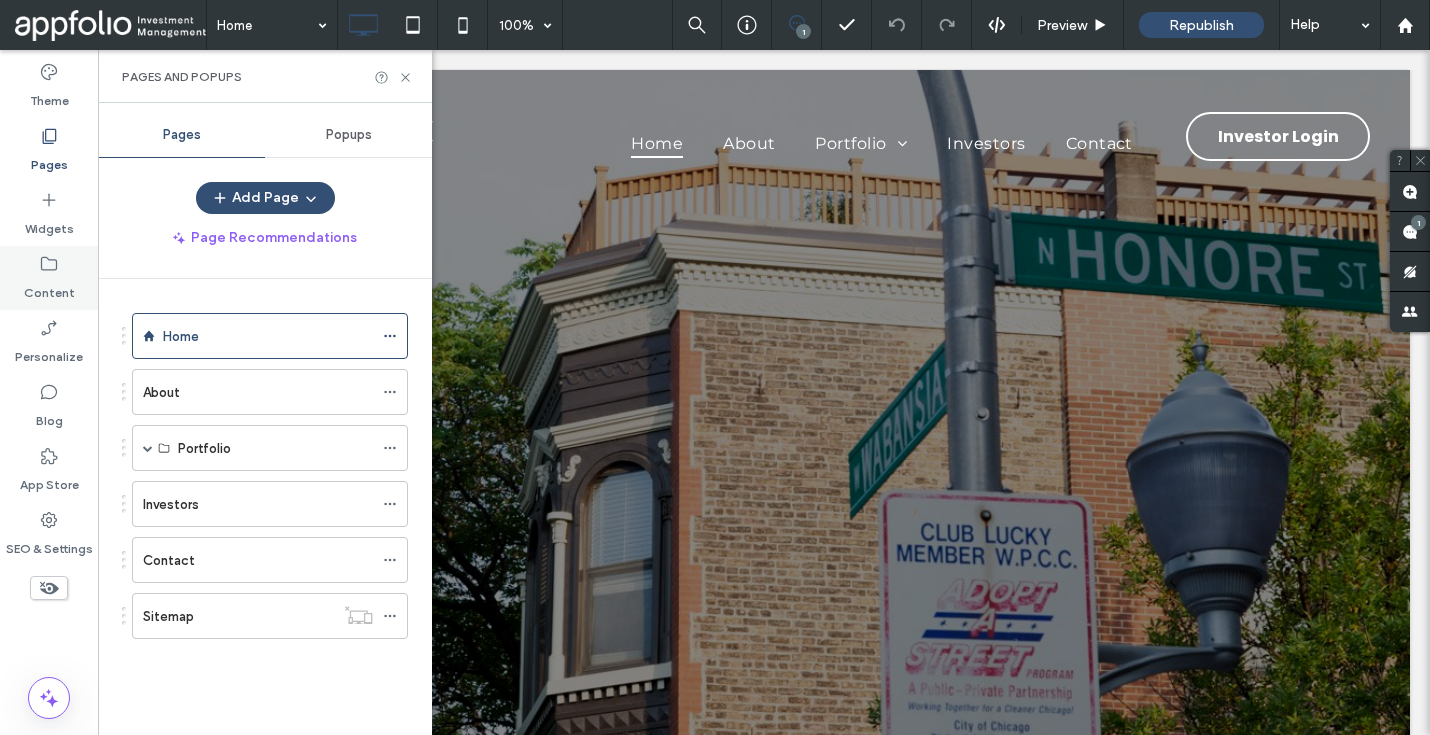 click on "Content" at bounding box center [49, 288] 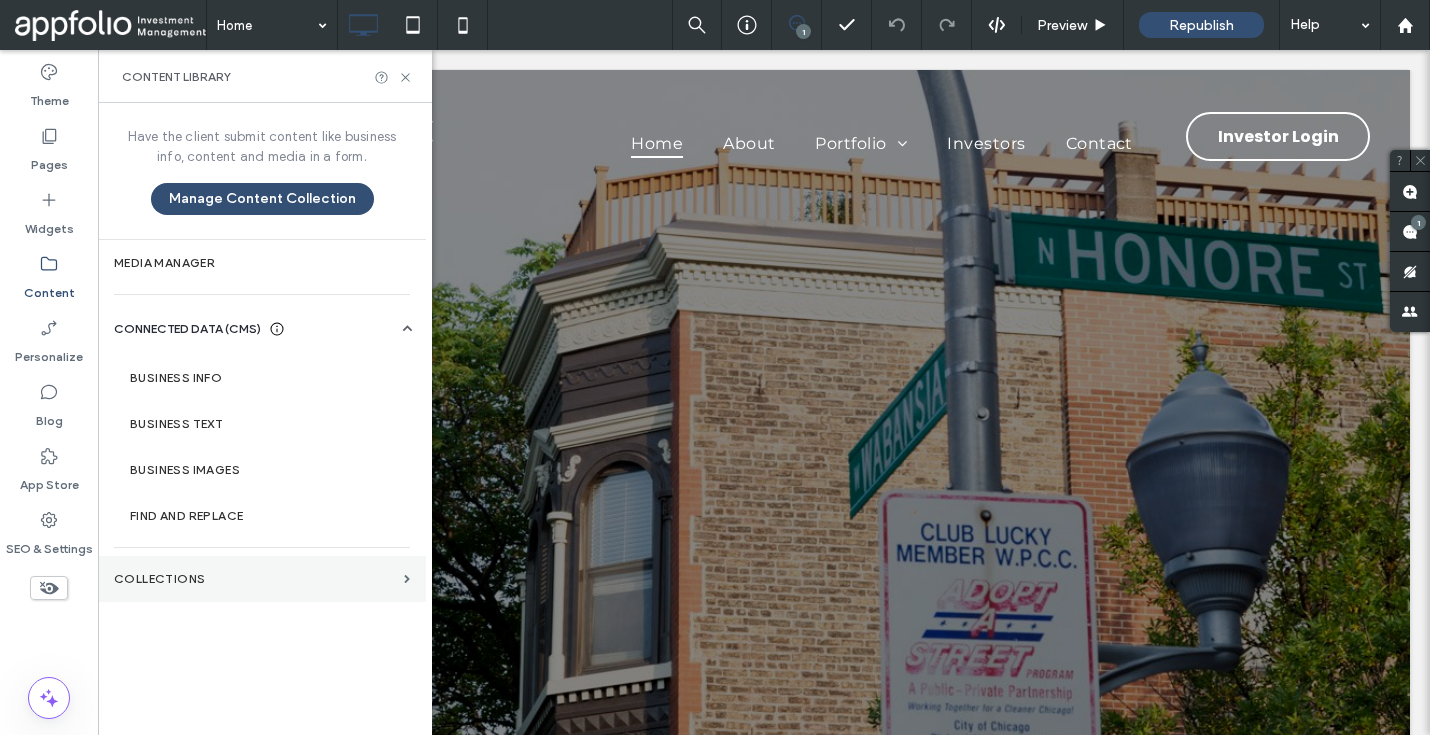 click on "Collections" at bounding box center [255, 579] 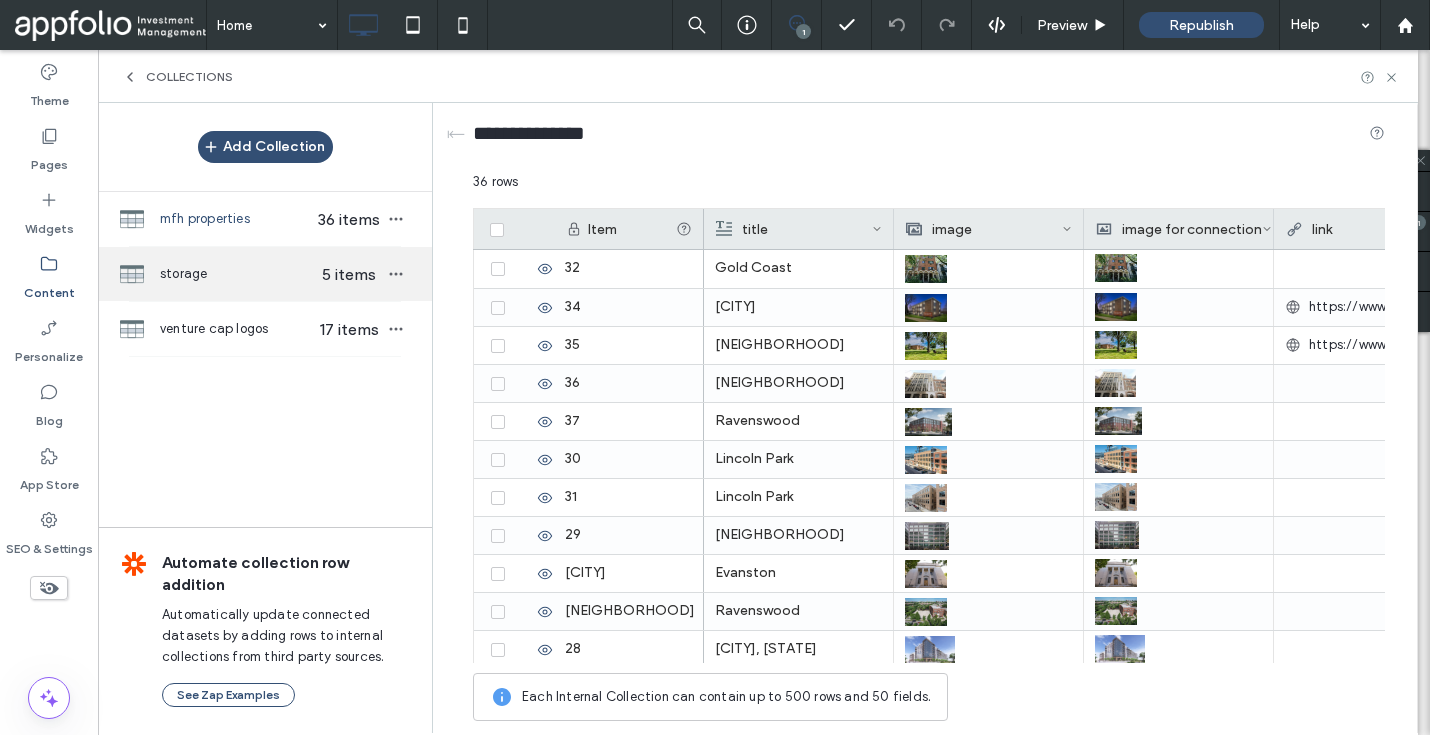click on "storage 5 items" at bounding box center [265, 274] 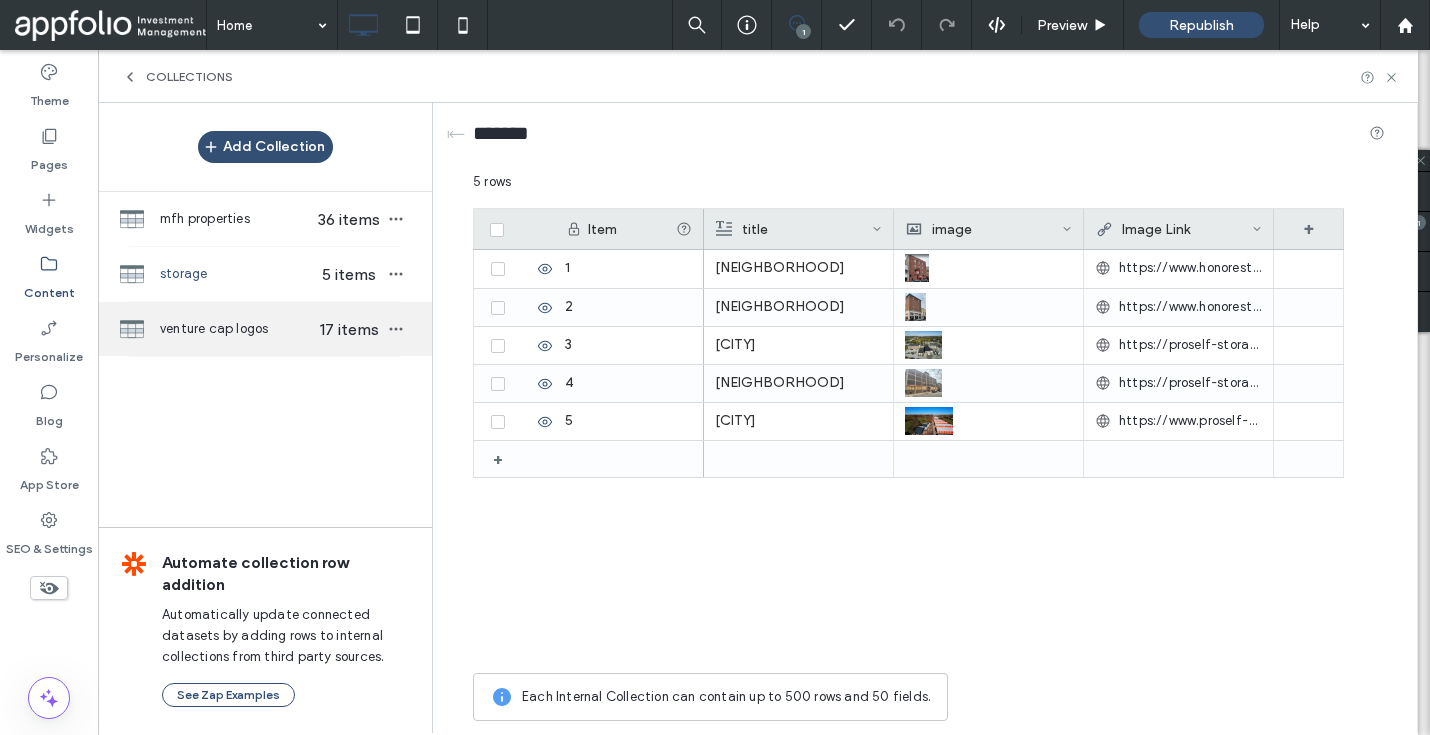 click on "venture cap logos 17 items" at bounding box center (265, 329) 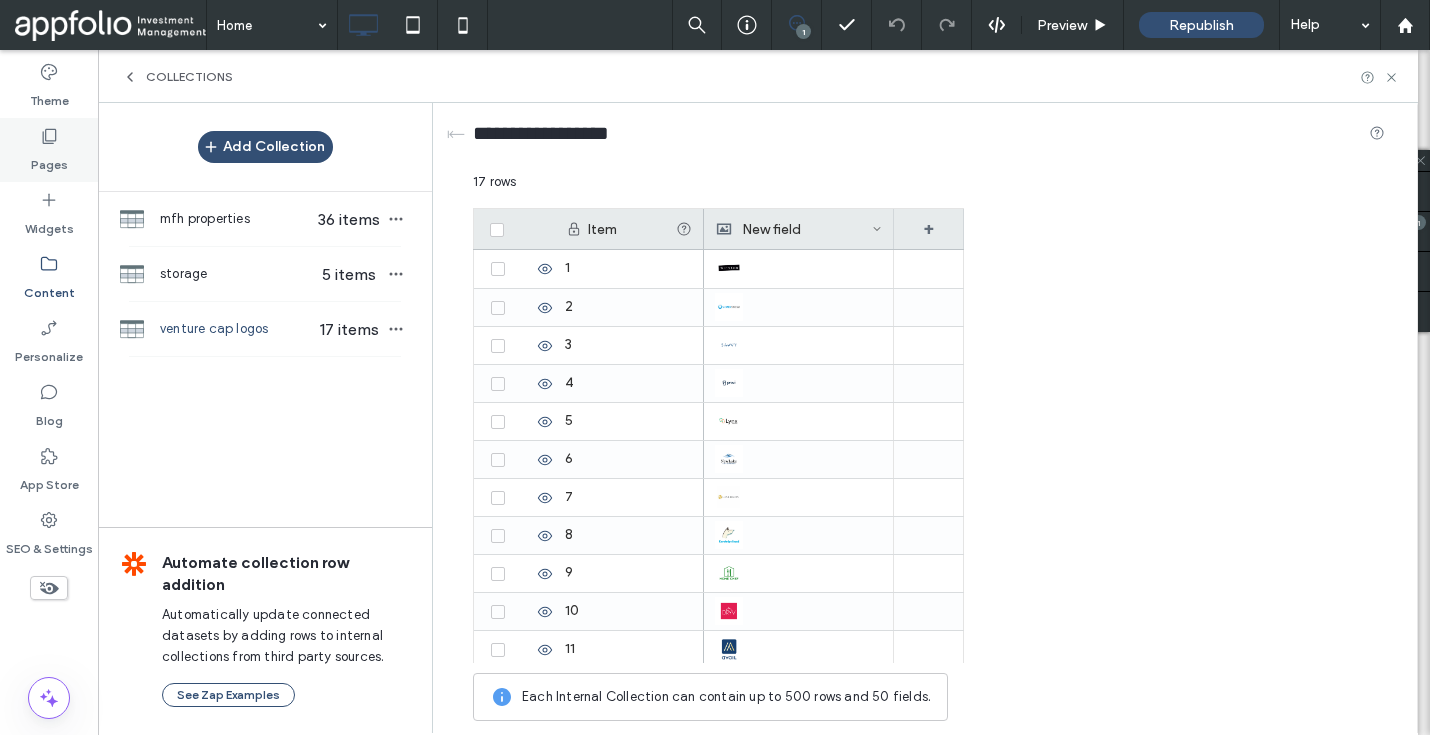 click on "Pages" at bounding box center [49, 160] 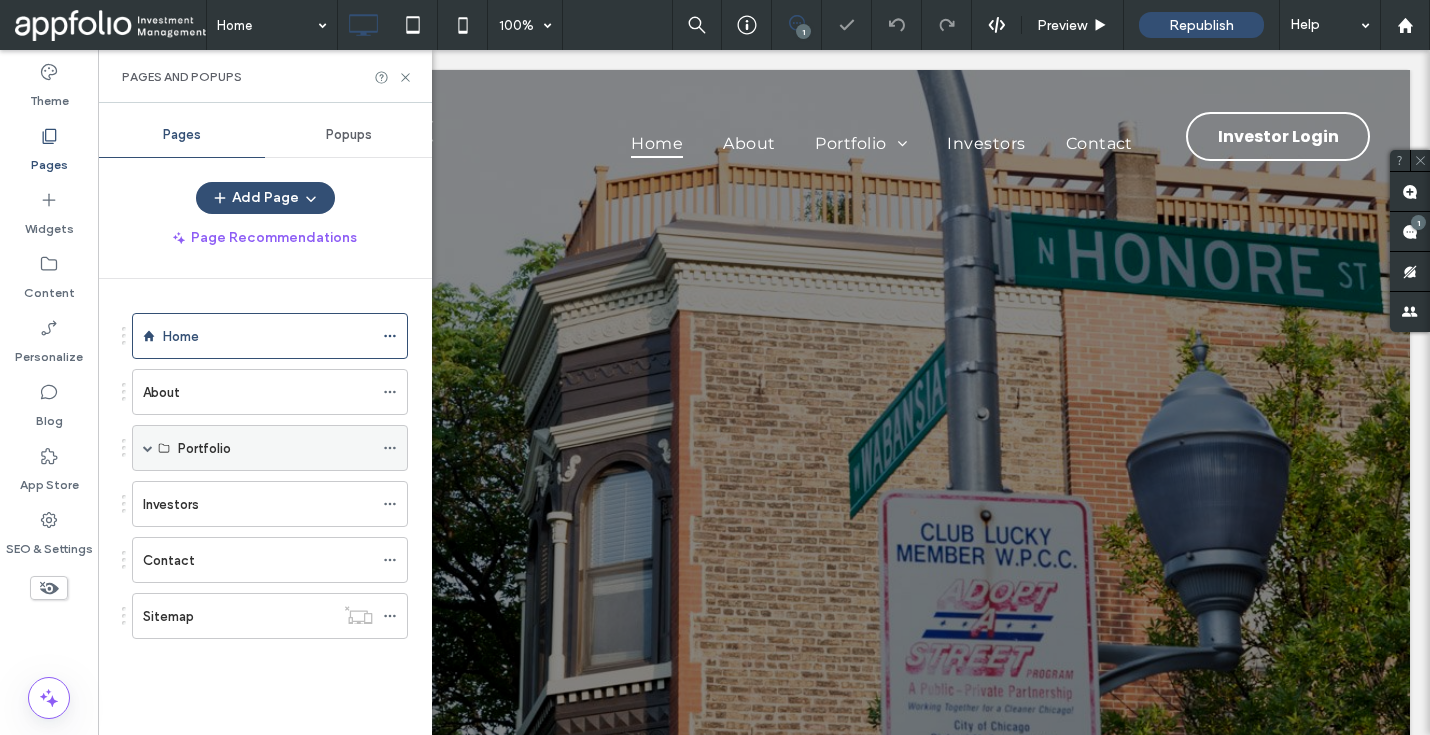 click at bounding box center [148, 448] 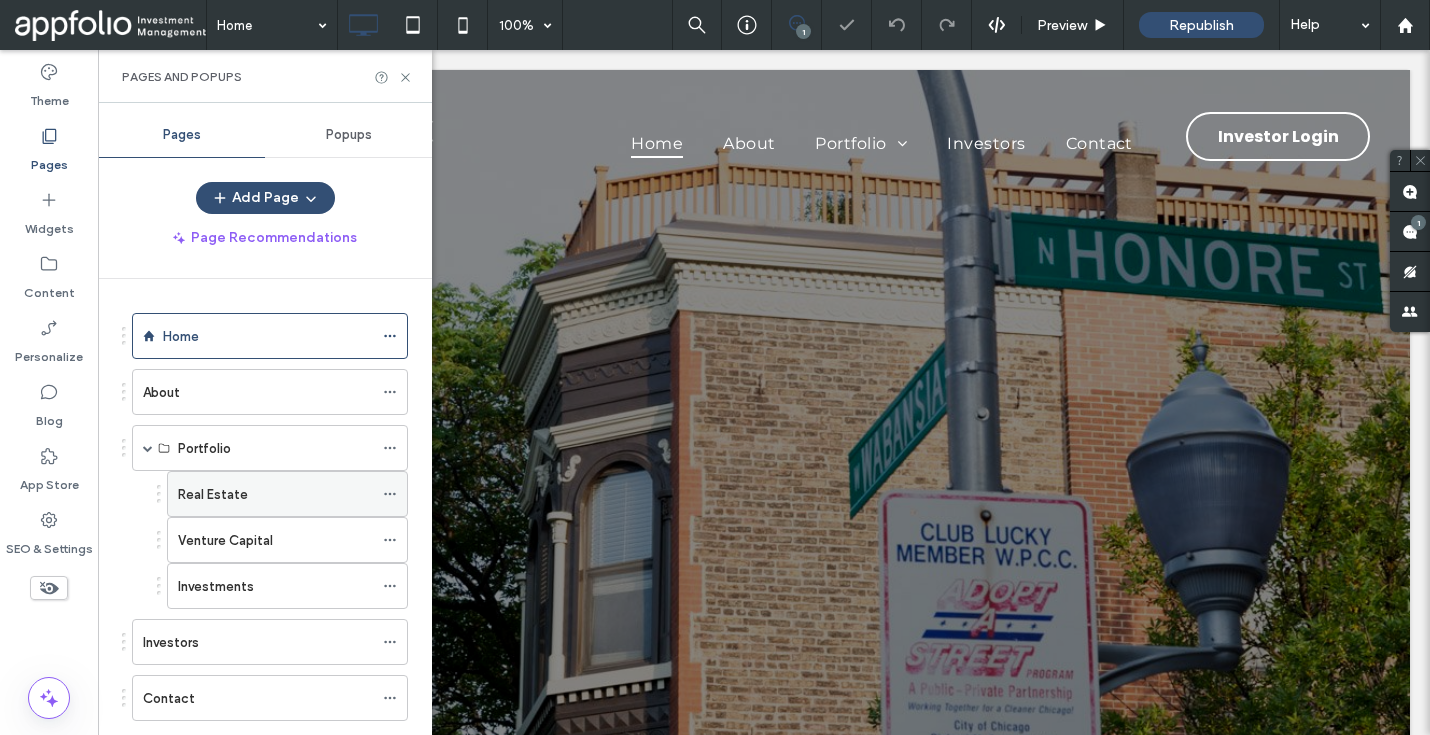 click on "Real Estate" at bounding box center (213, 494) 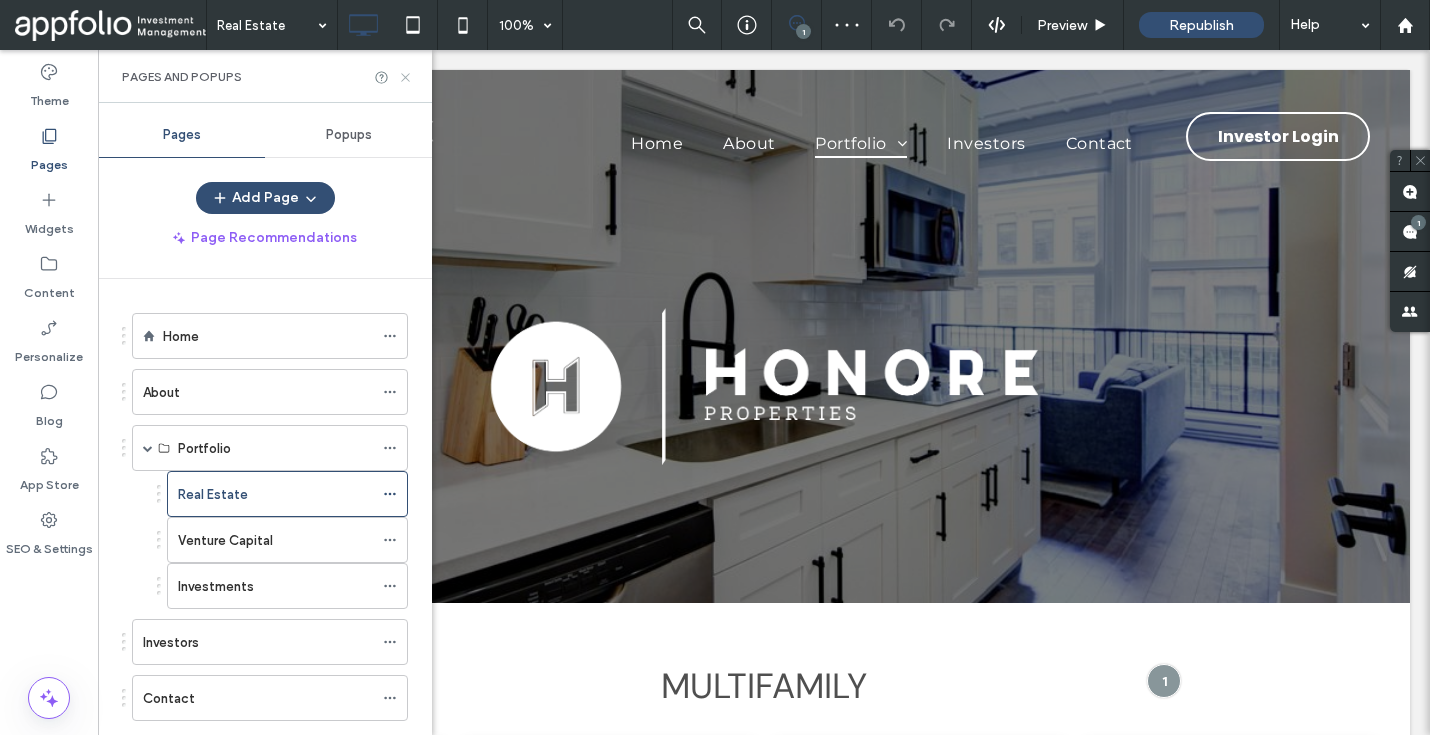 scroll, scrollTop: 0, scrollLeft: 0, axis: both 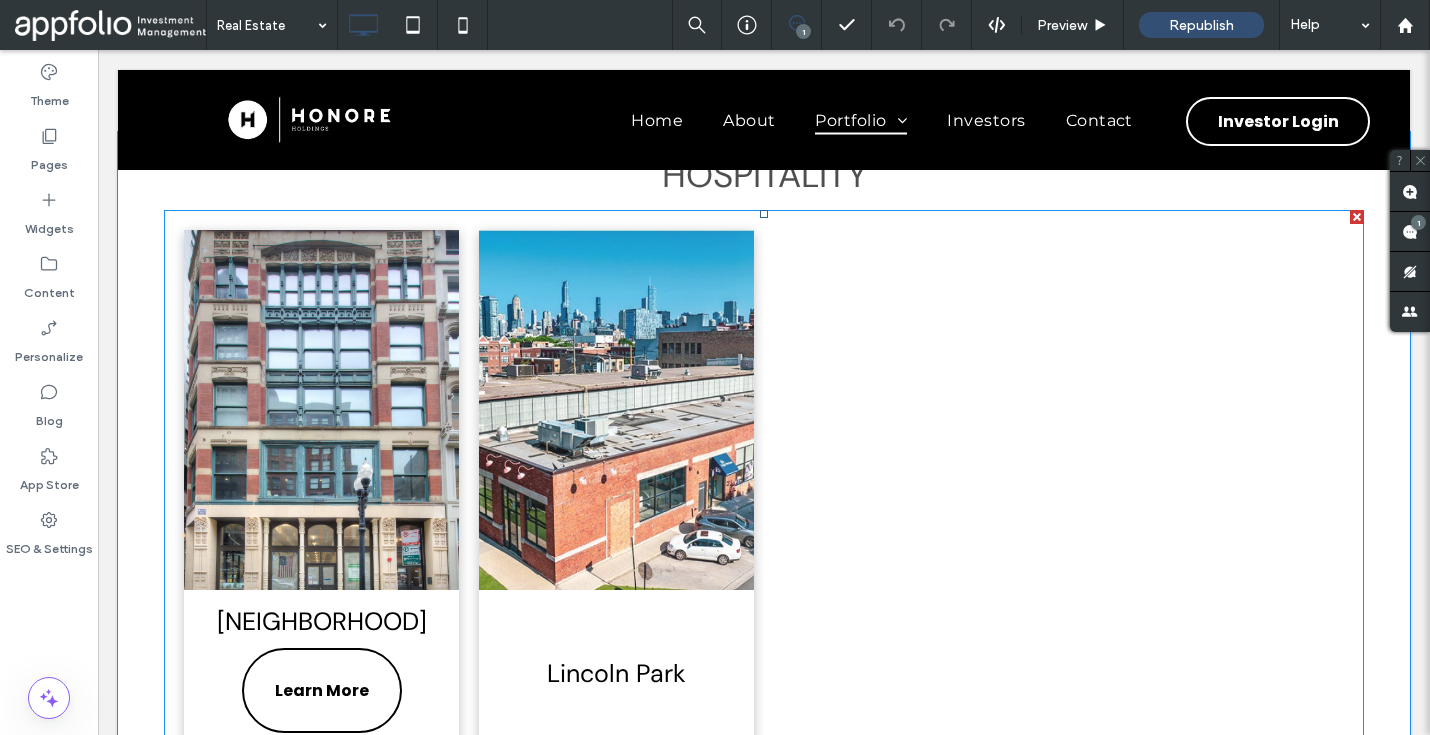 click at bounding box center [616, 410] 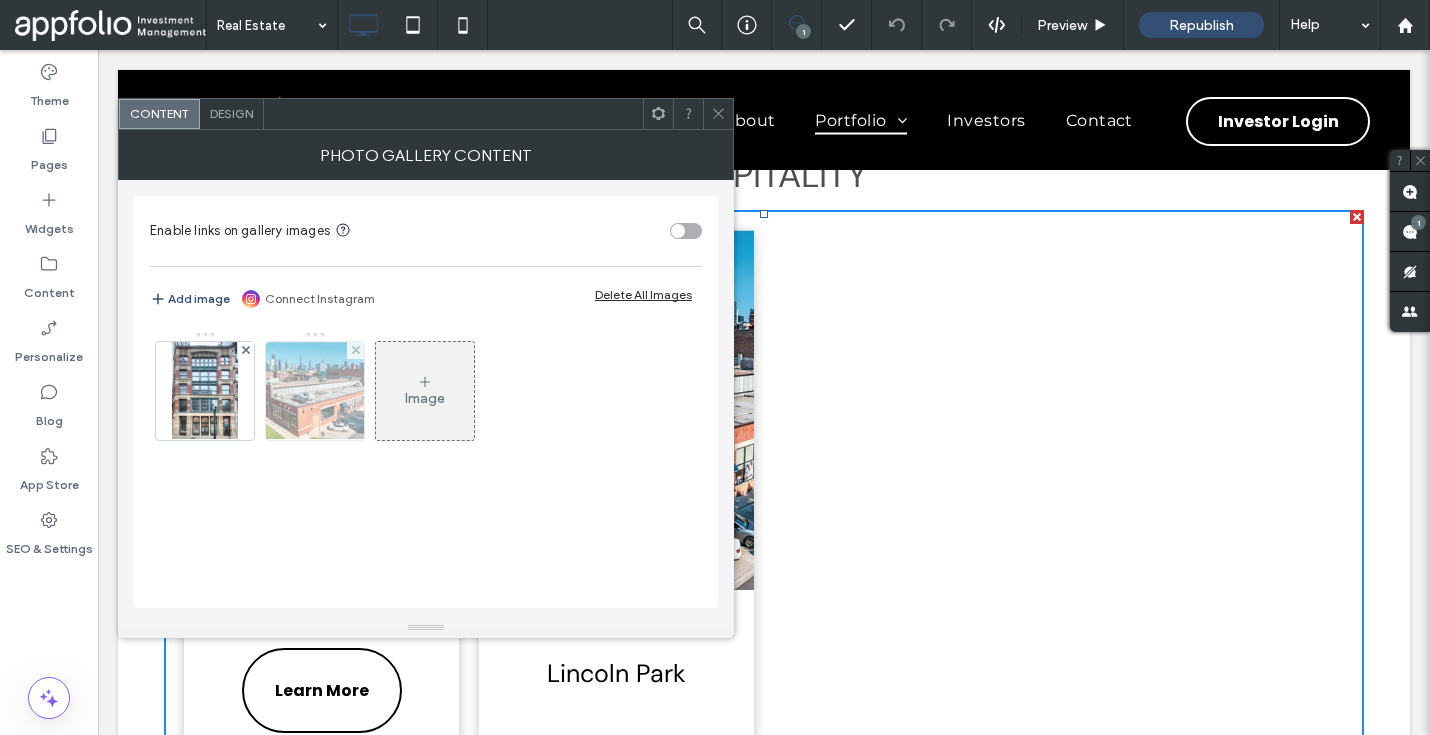click at bounding box center [315, 391] 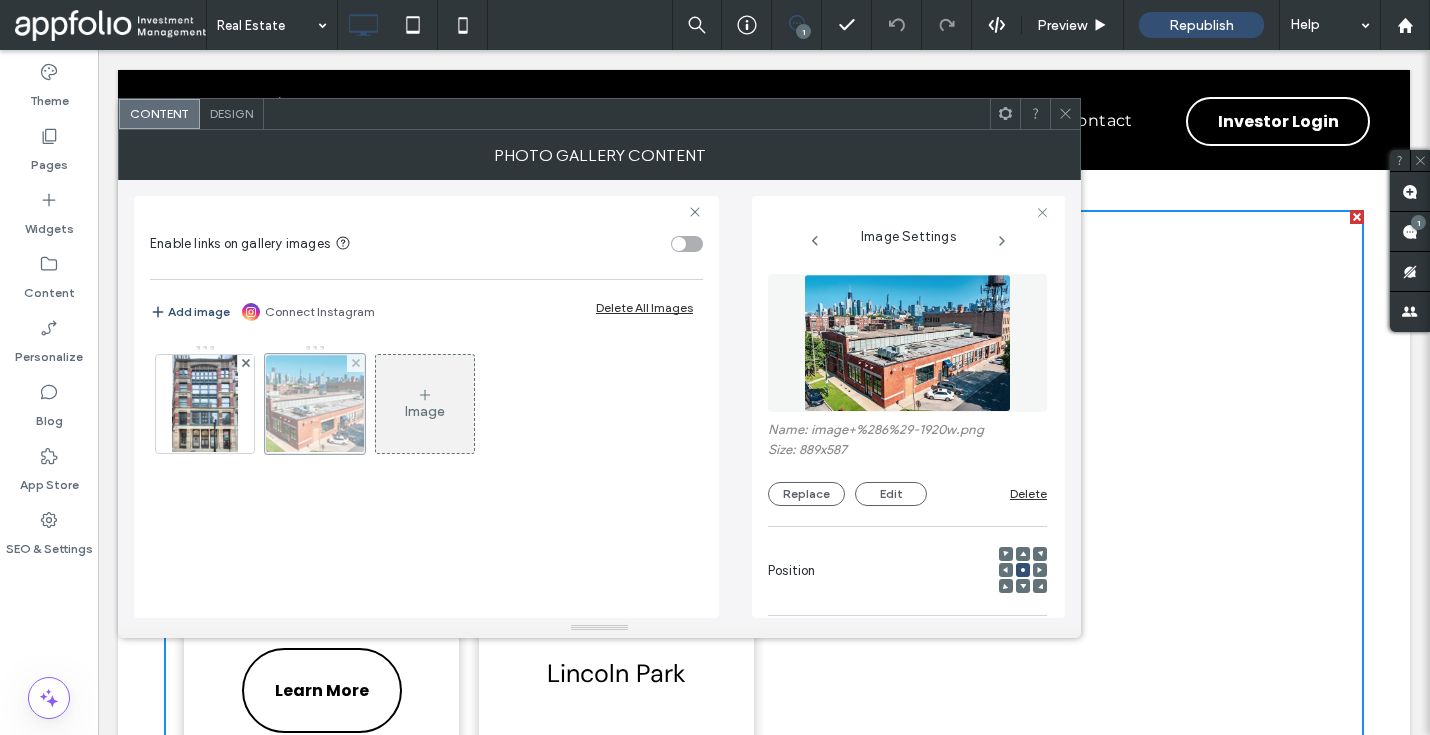 scroll, scrollTop: 0, scrollLeft: 5, axis: horizontal 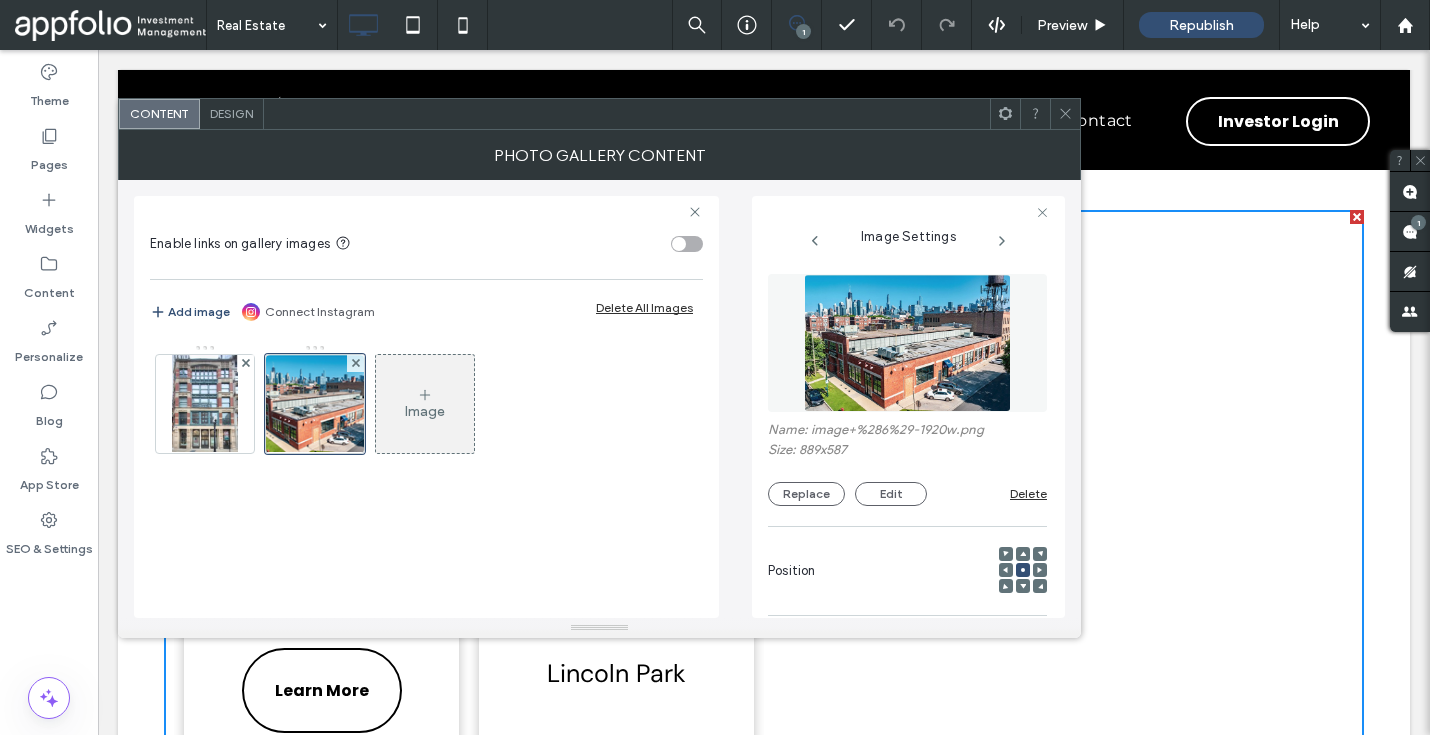 click at bounding box center (1065, 114) 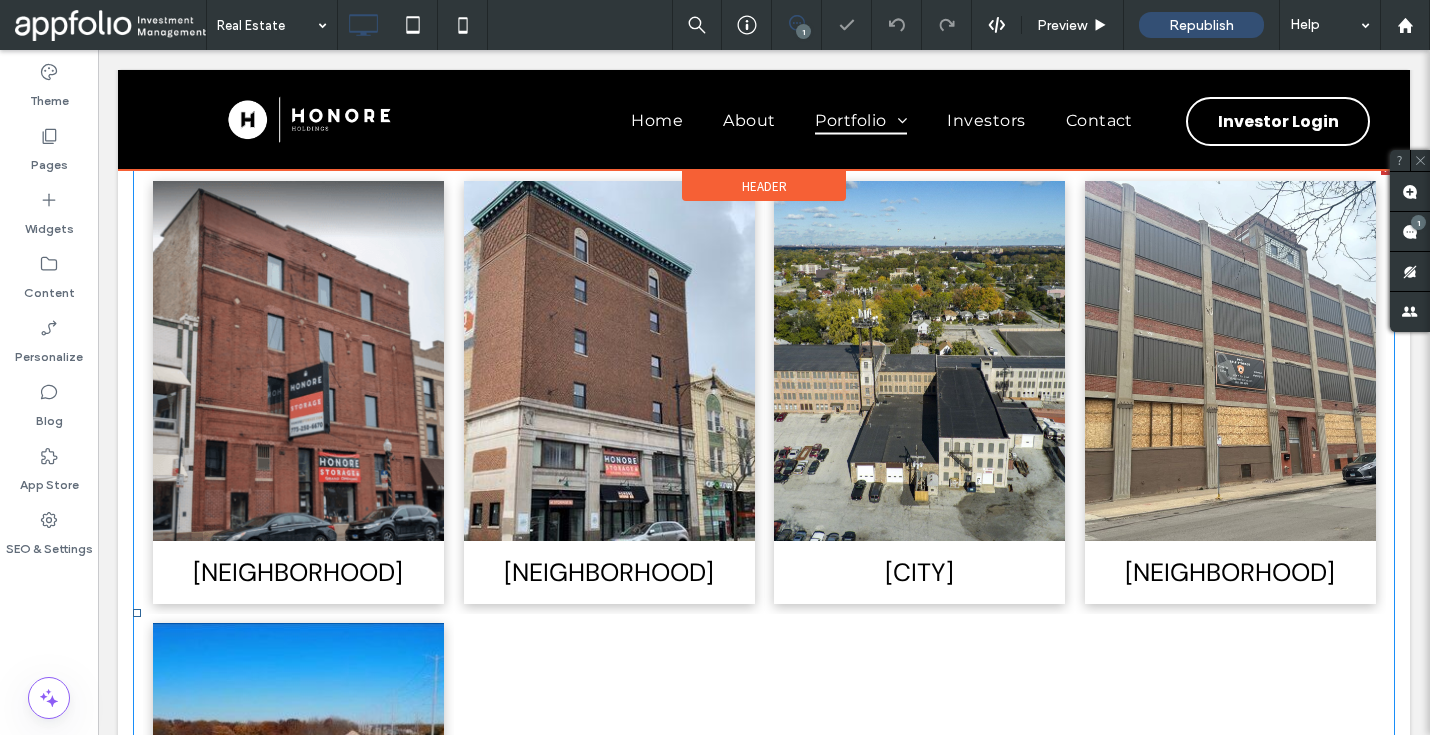 scroll, scrollTop: 4668, scrollLeft: 0, axis: vertical 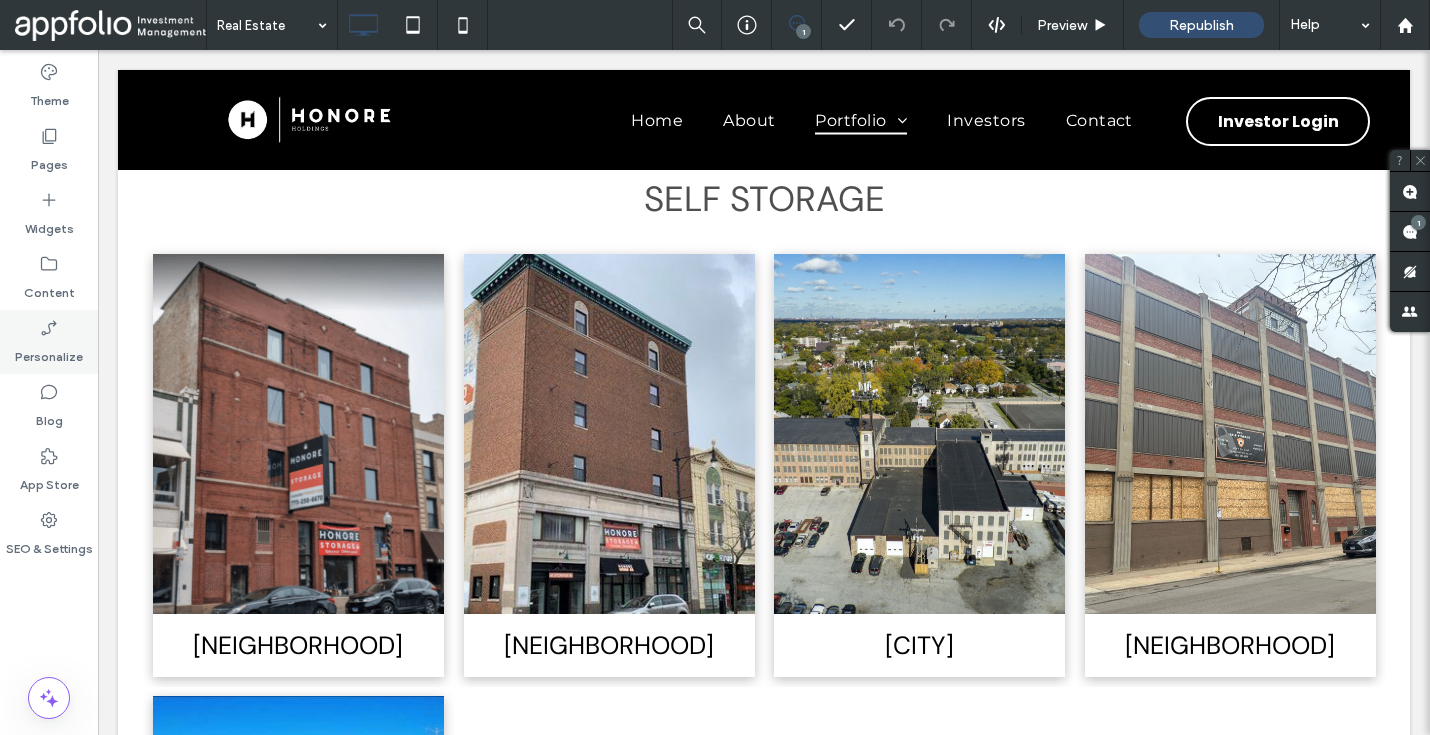 click on "Personalize" at bounding box center [49, 352] 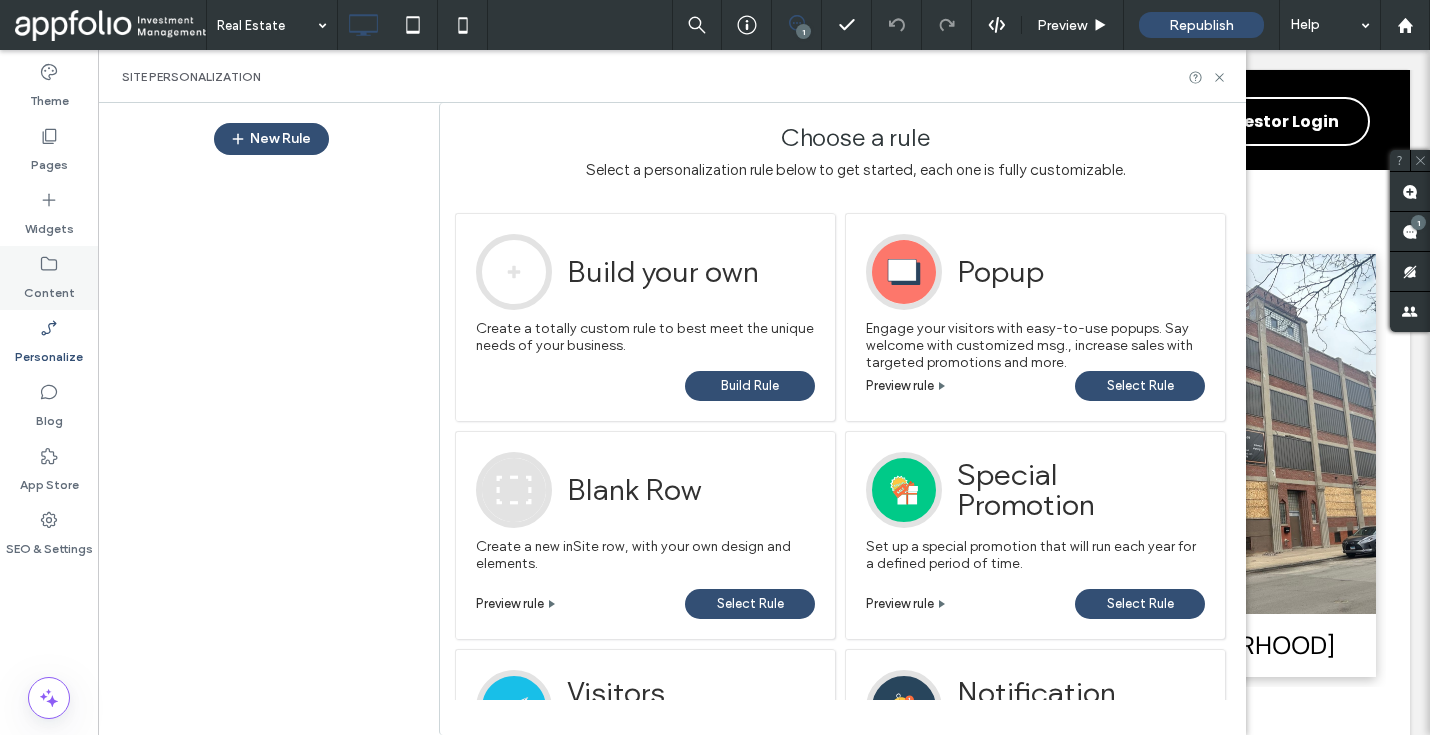 click on "Content" at bounding box center [49, 278] 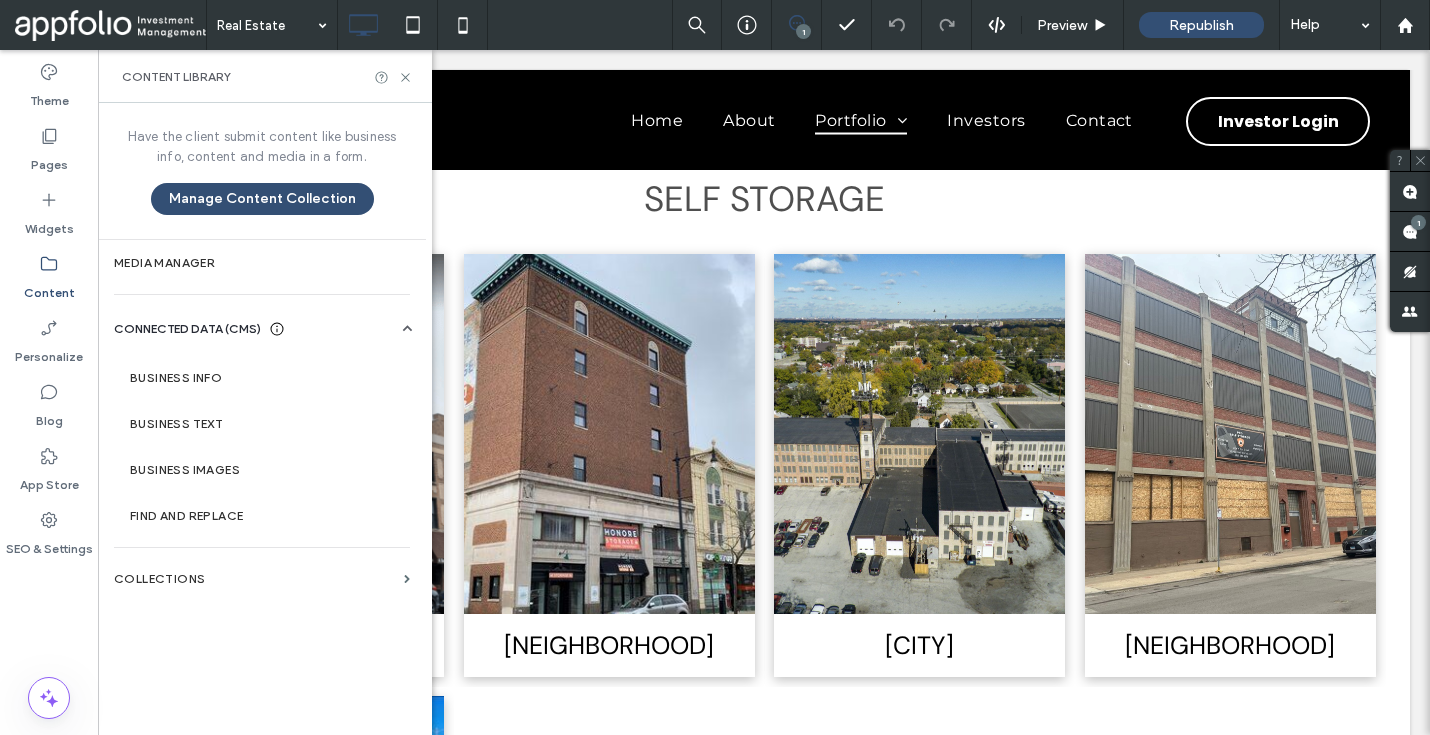 click on "Collections" at bounding box center [262, 579] 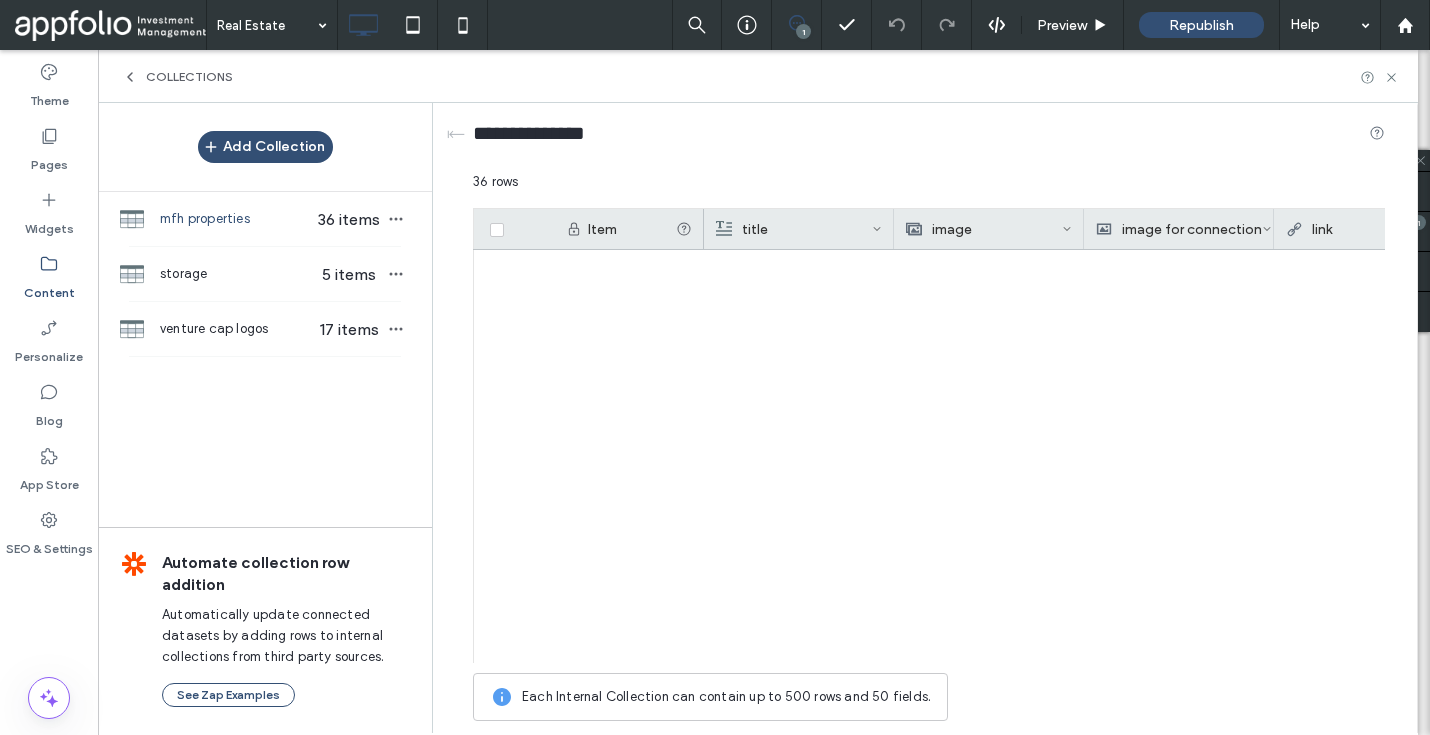 scroll, scrollTop: 993, scrollLeft: 0, axis: vertical 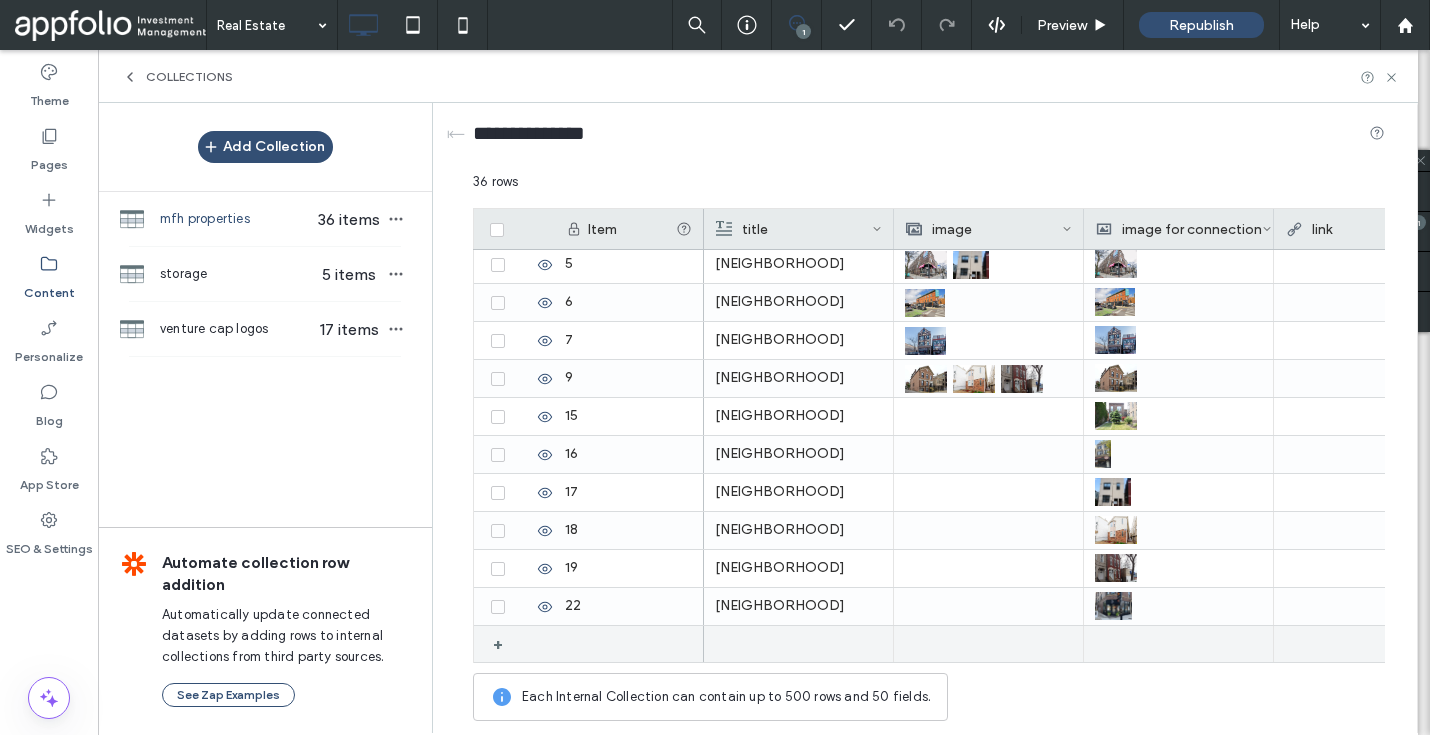 click at bounding box center [629, 644] 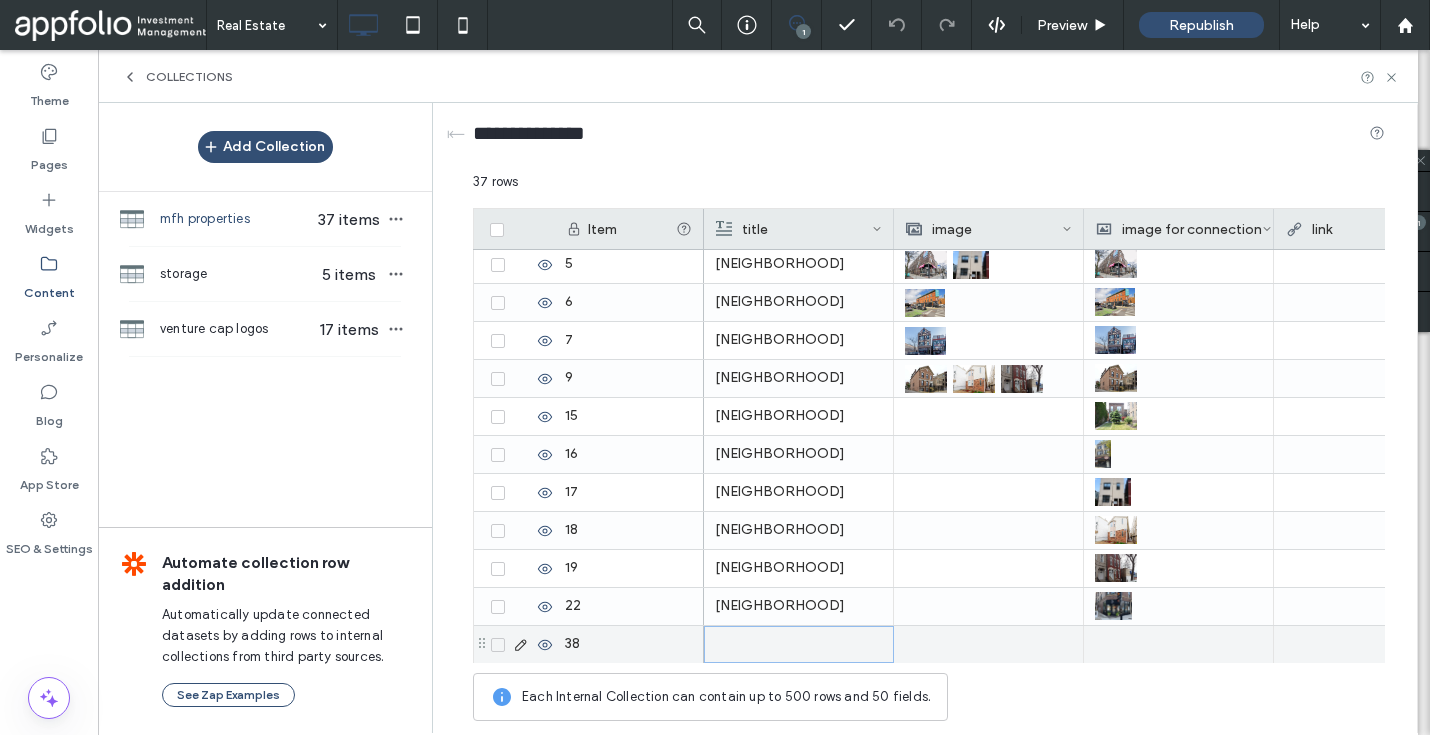 click at bounding box center (799, 644) 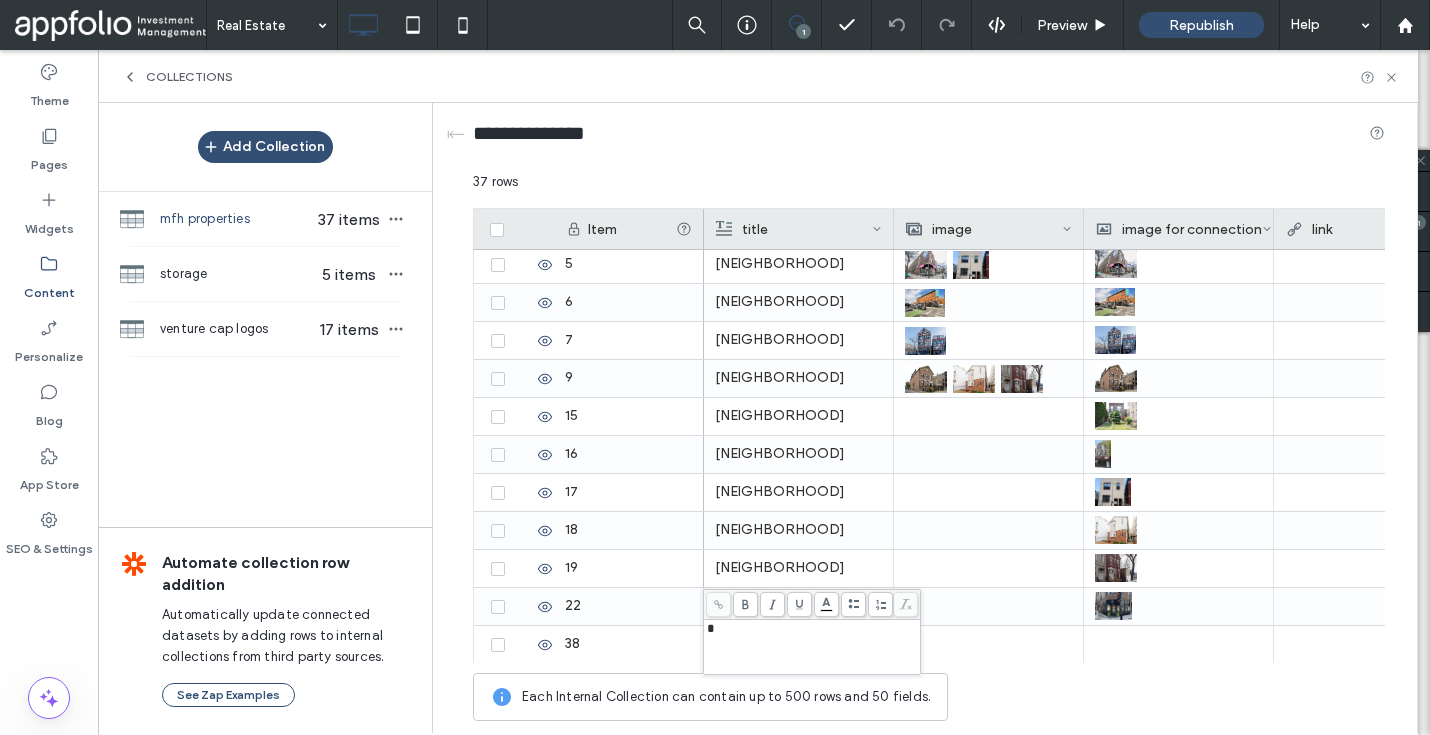 type 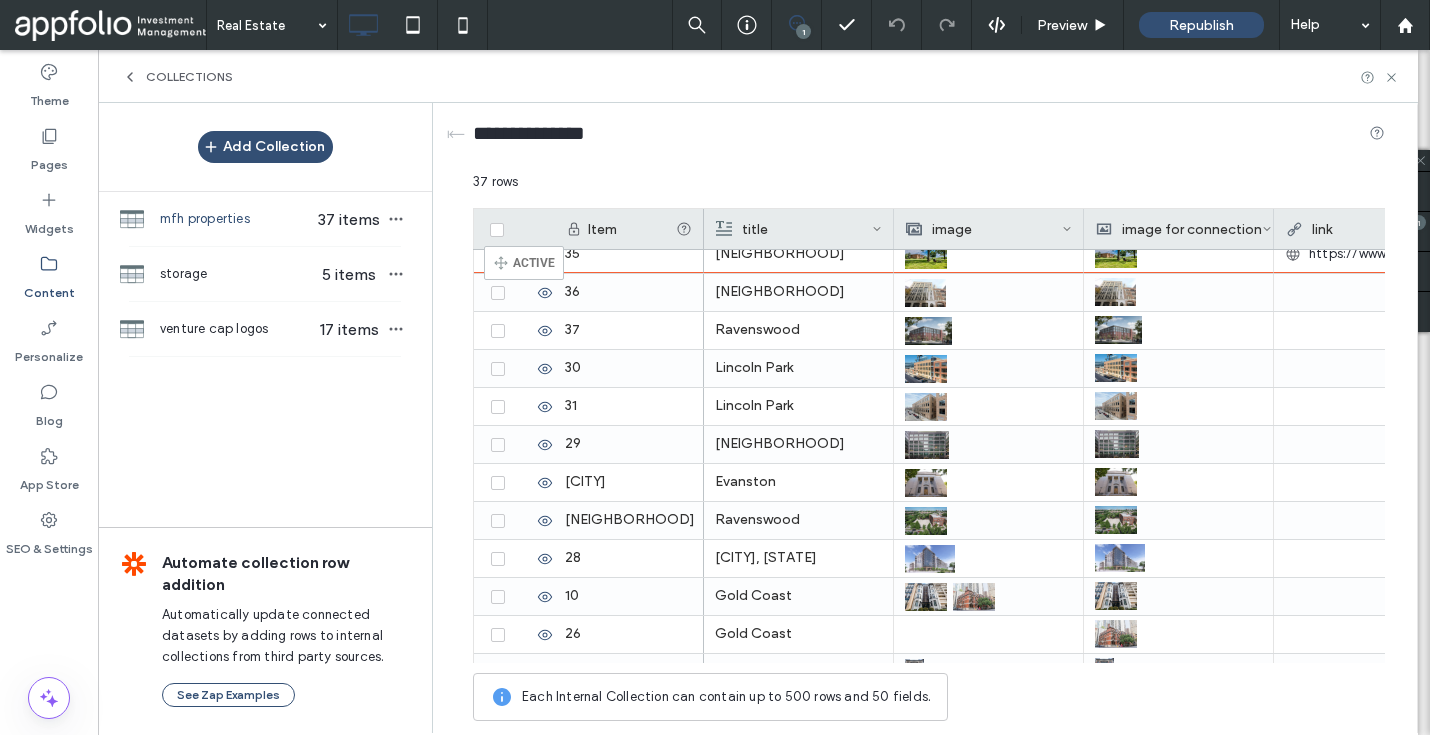 scroll, scrollTop: 0, scrollLeft: 0, axis: both 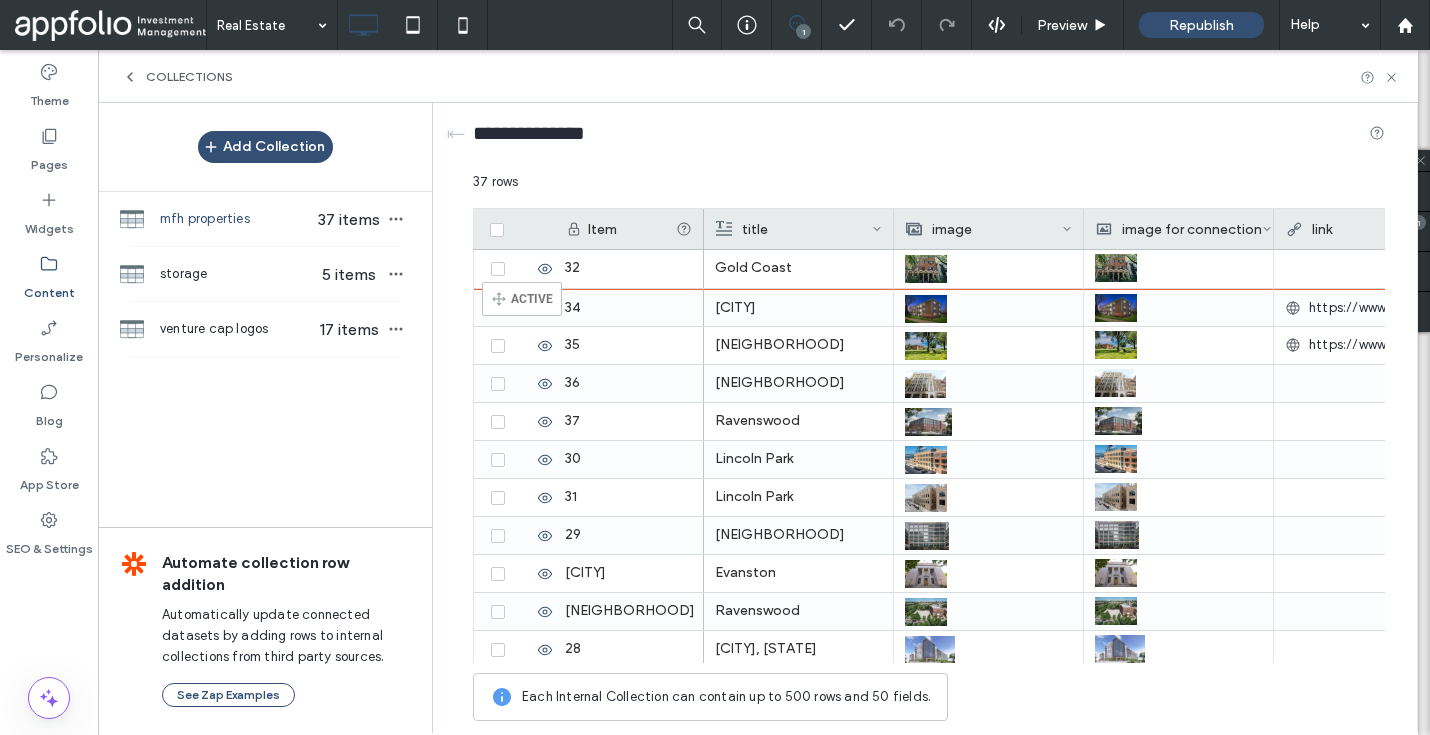 drag, startPoint x: 485, startPoint y: 646, endPoint x: 512, endPoint y: 291, distance: 356.02527 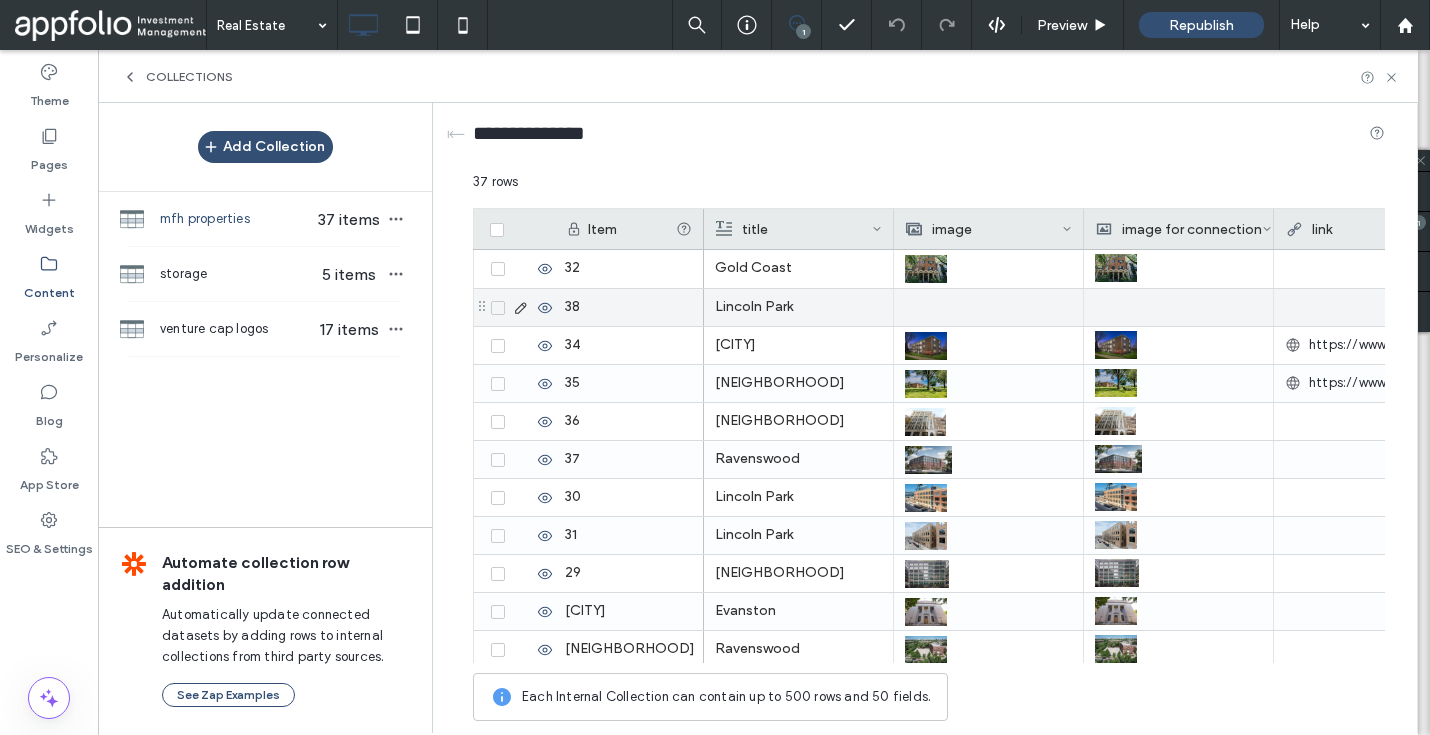click at bounding box center (988, 307) 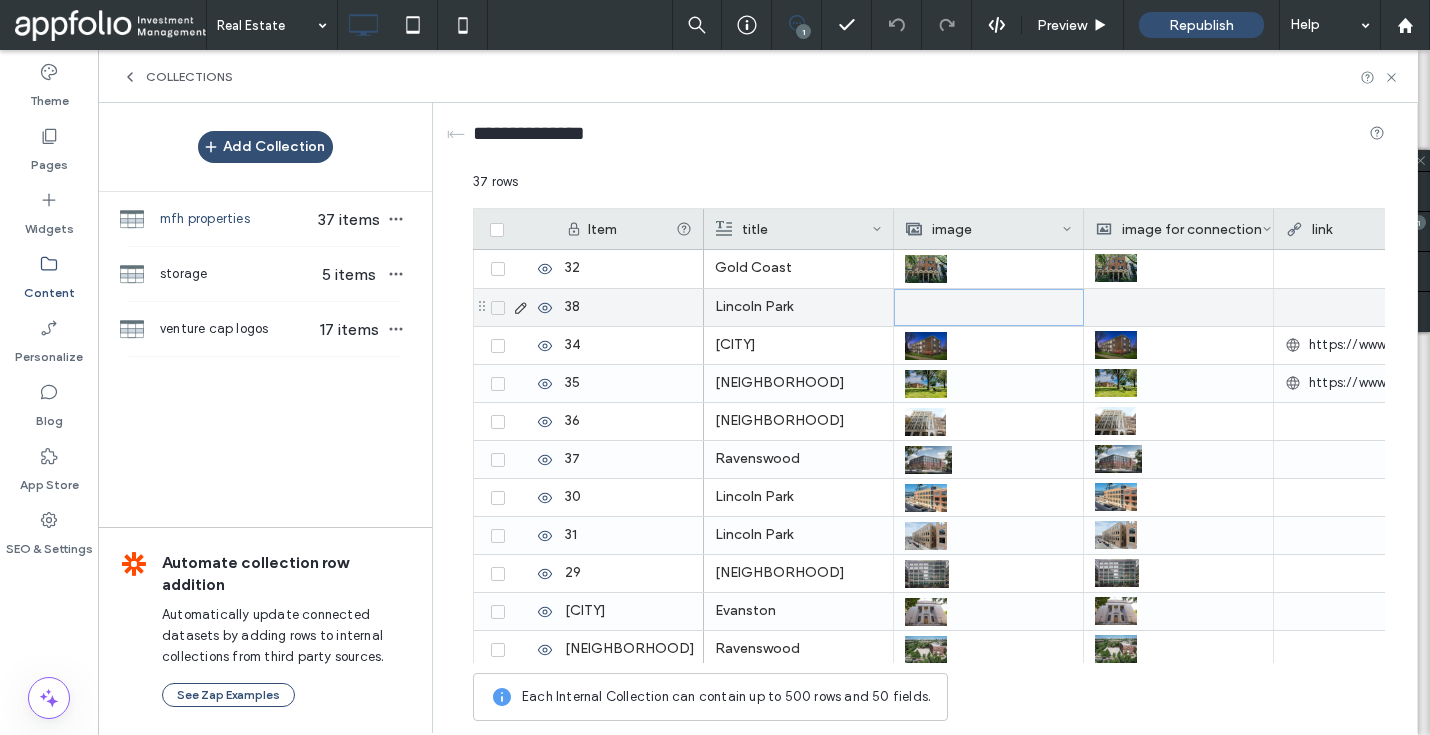 click at bounding box center [989, 307] 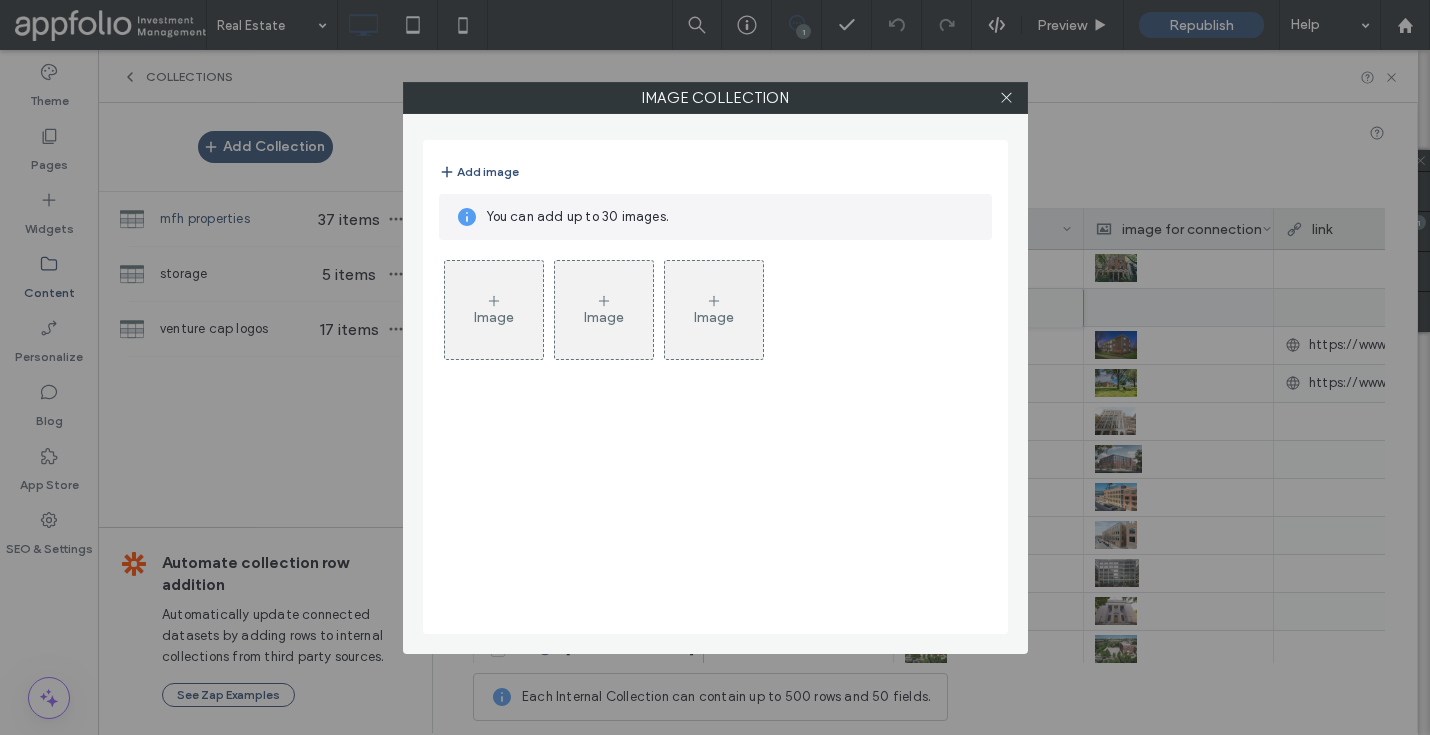 click on "Image" at bounding box center (494, 310) 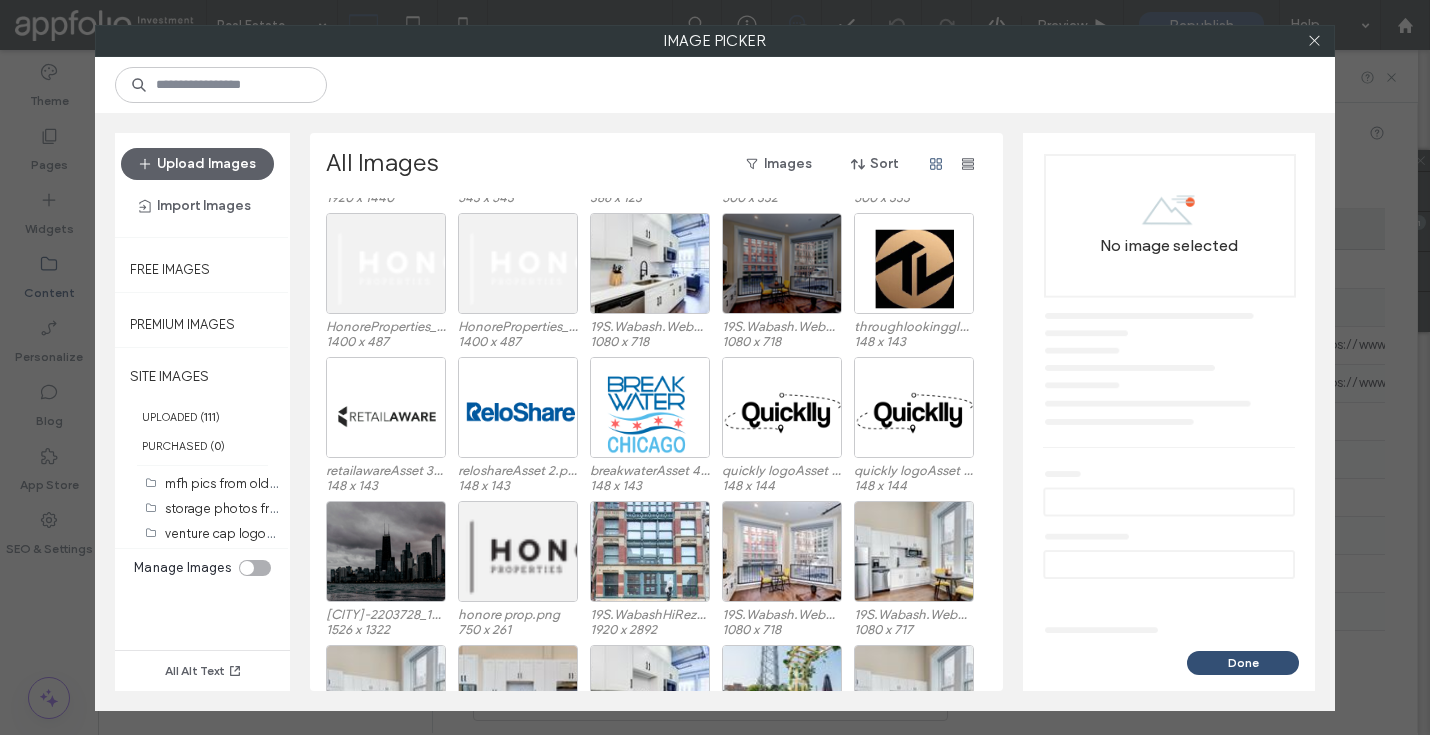 scroll, scrollTop: 1406, scrollLeft: 0, axis: vertical 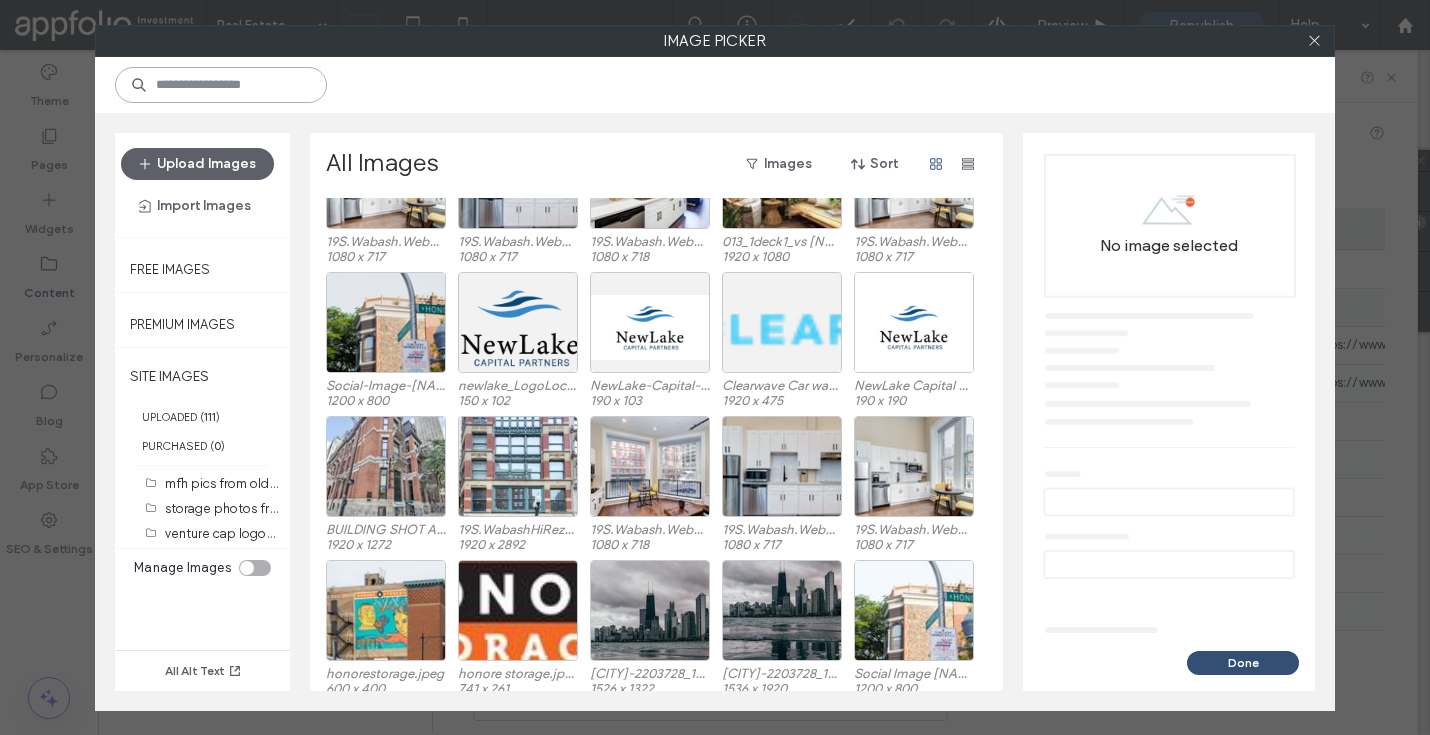 click at bounding box center [221, 85] 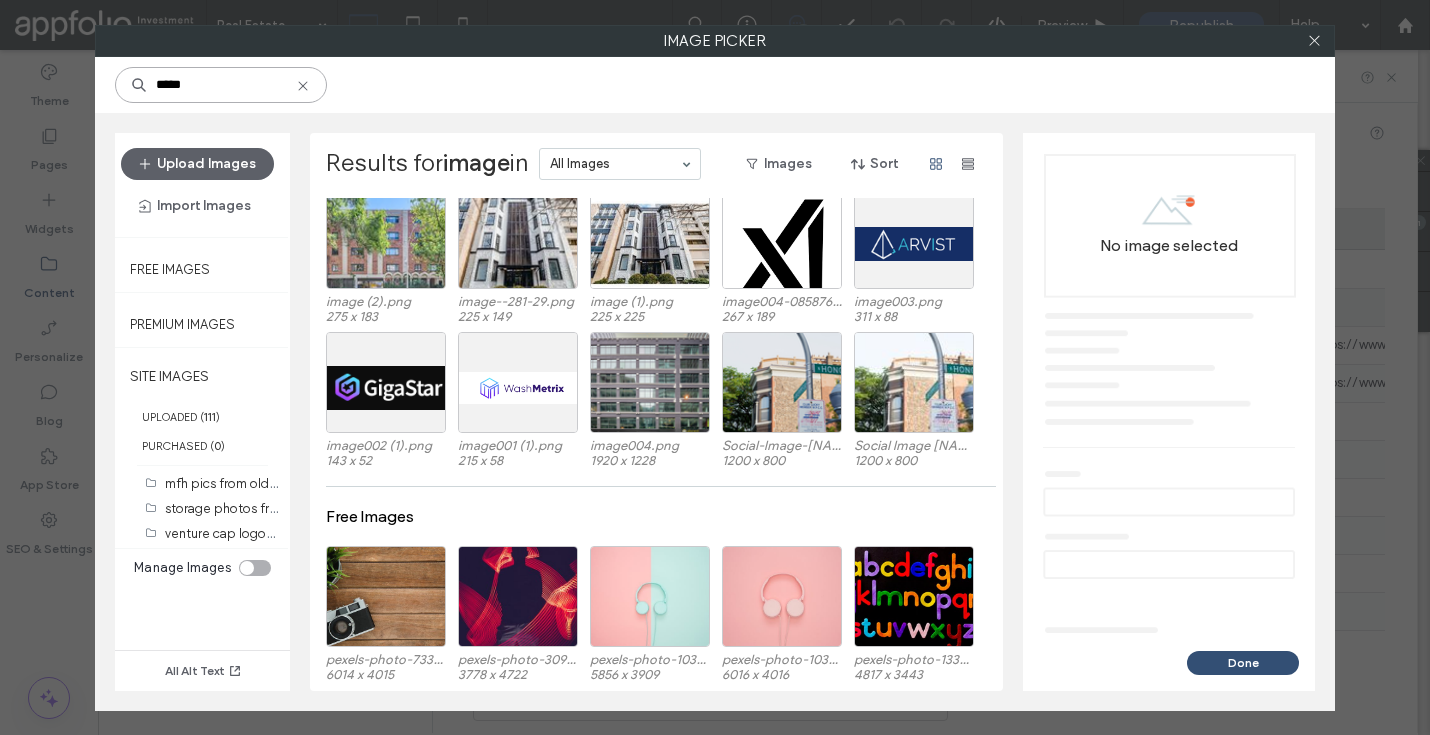 scroll, scrollTop: 0, scrollLeft: 0, axis: both 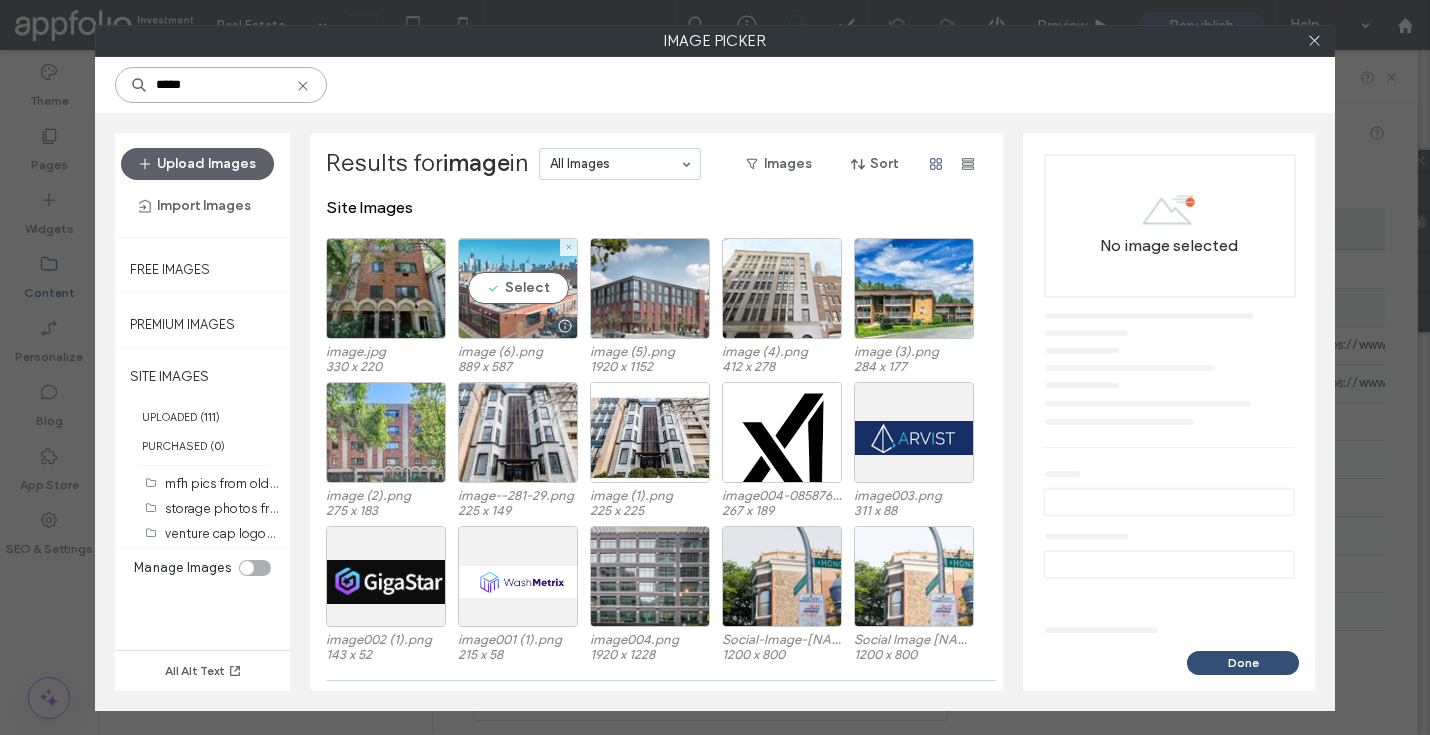 type on "*****" 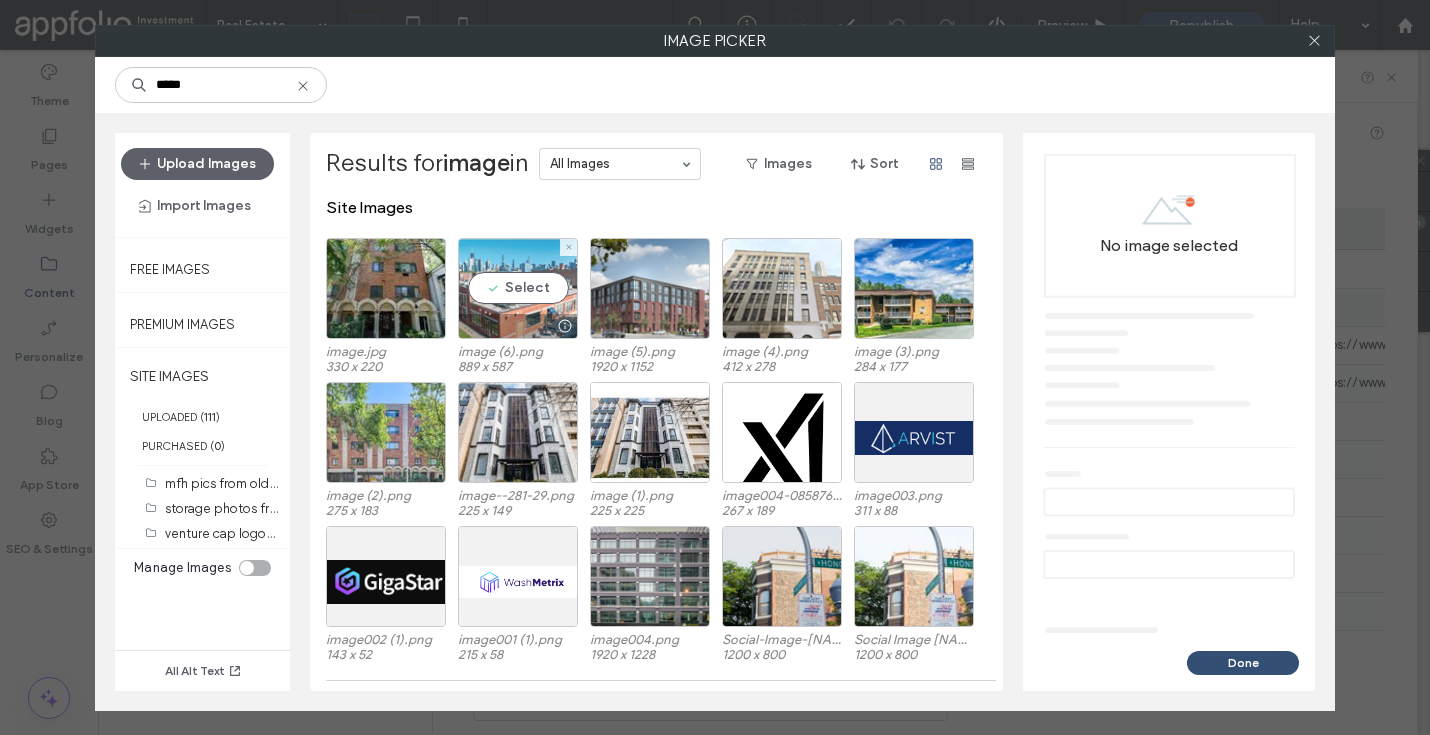 click at bounding box center [518, 326] 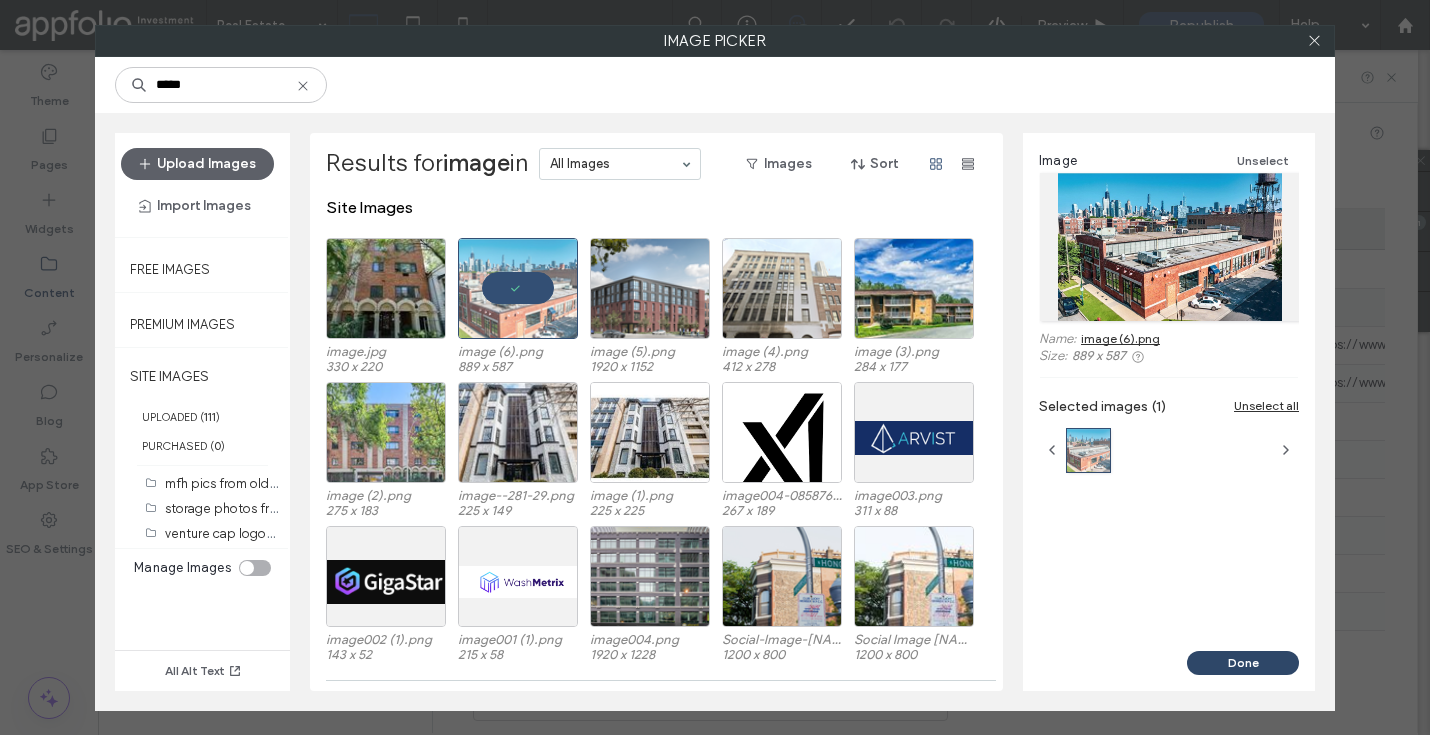 click on "Done" at bounding box center (1243, 663) 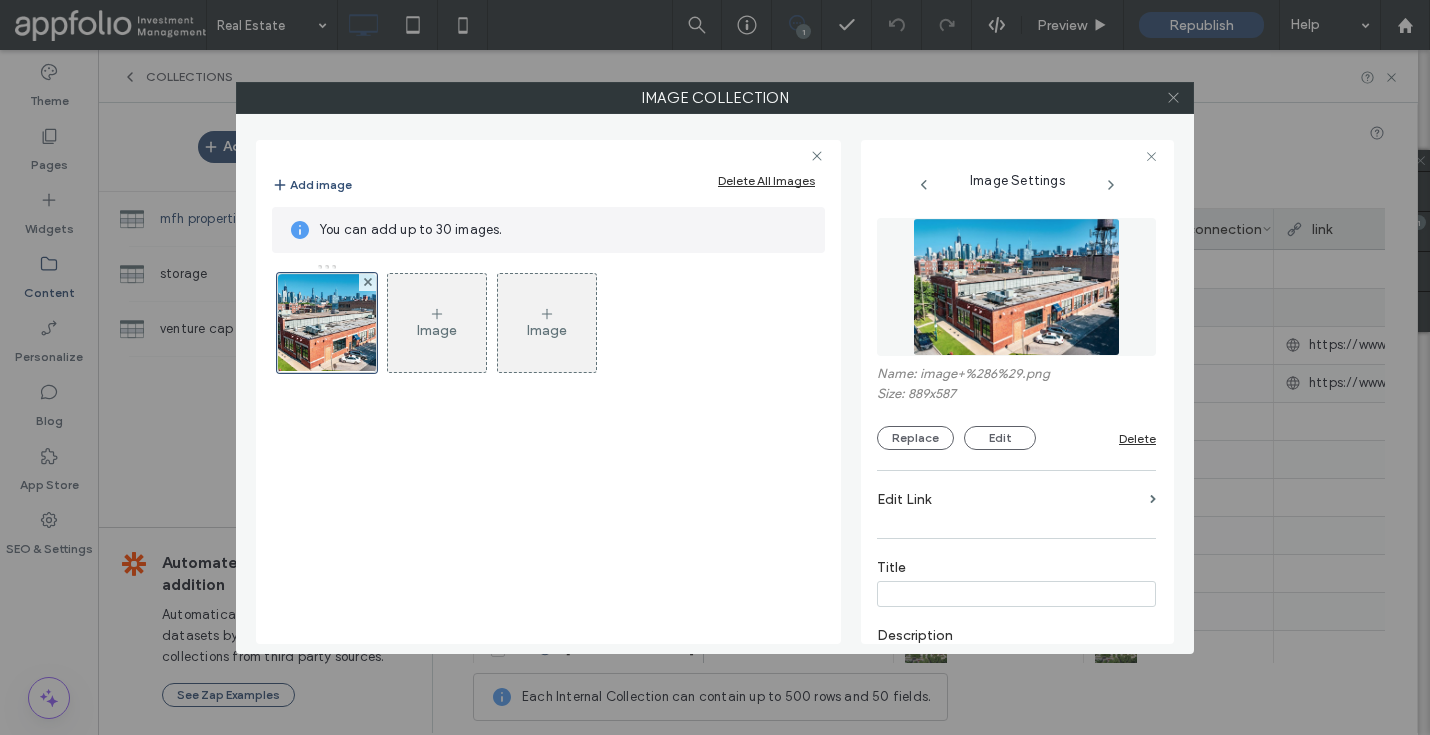 click 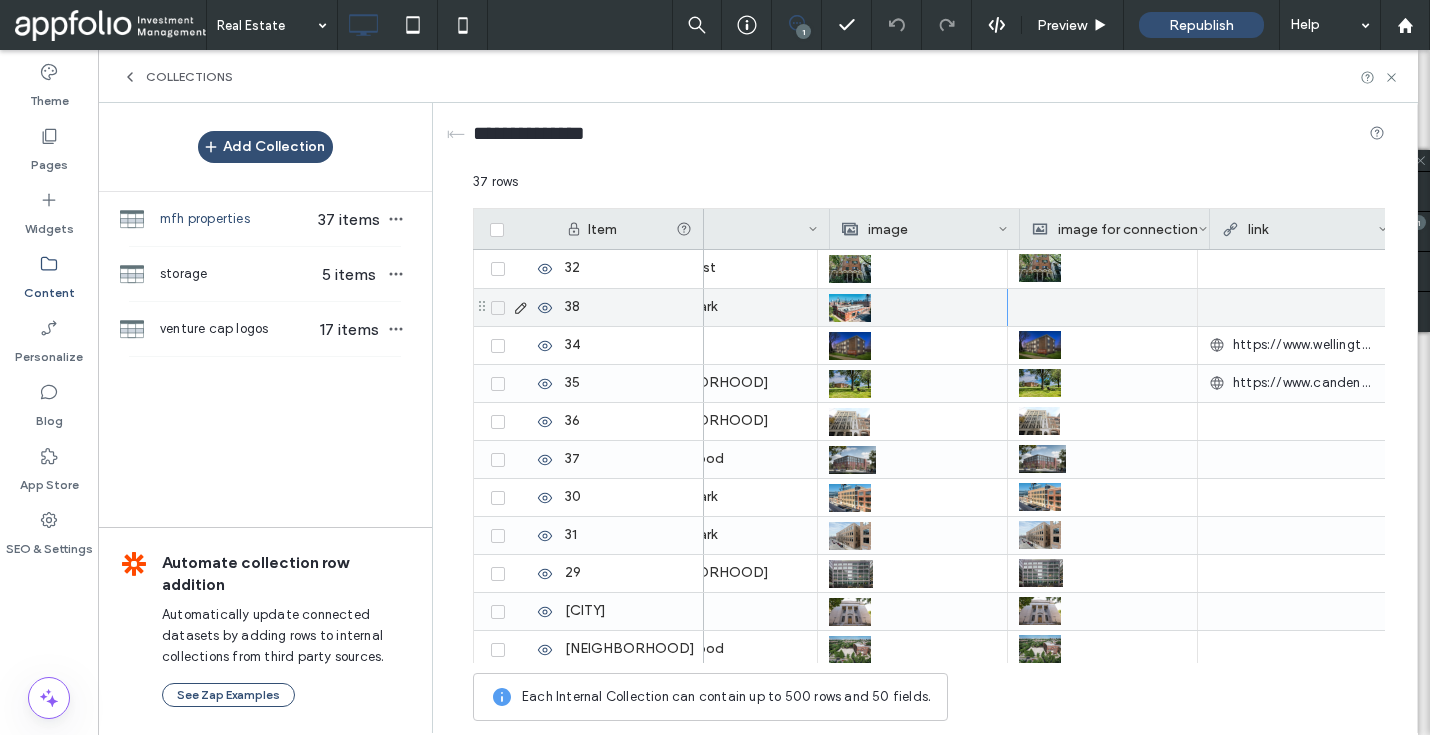 scroll, scrollTop: 0, scrollLeft: 78, axis: horizontal 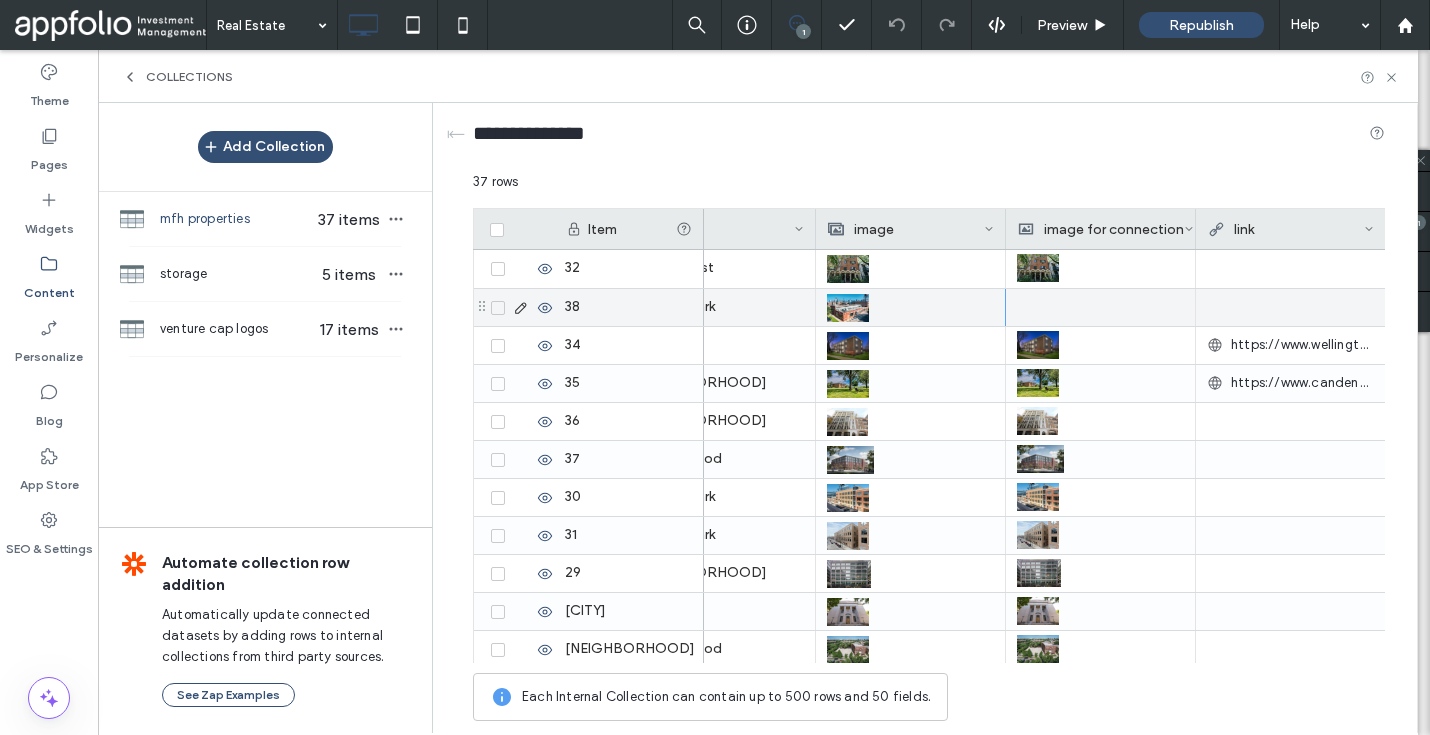 click at bounding box center (1100, 307) 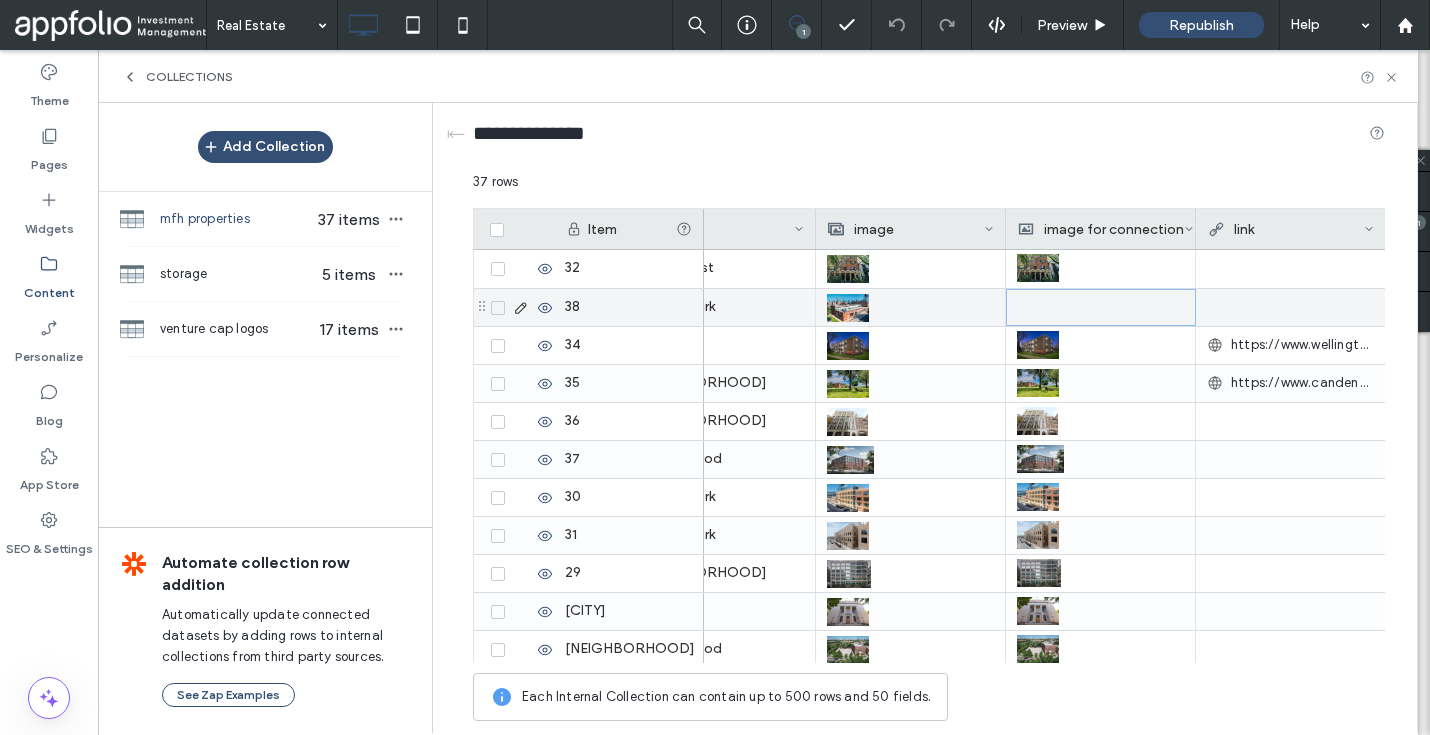 click at bounding box center (1101, 307) 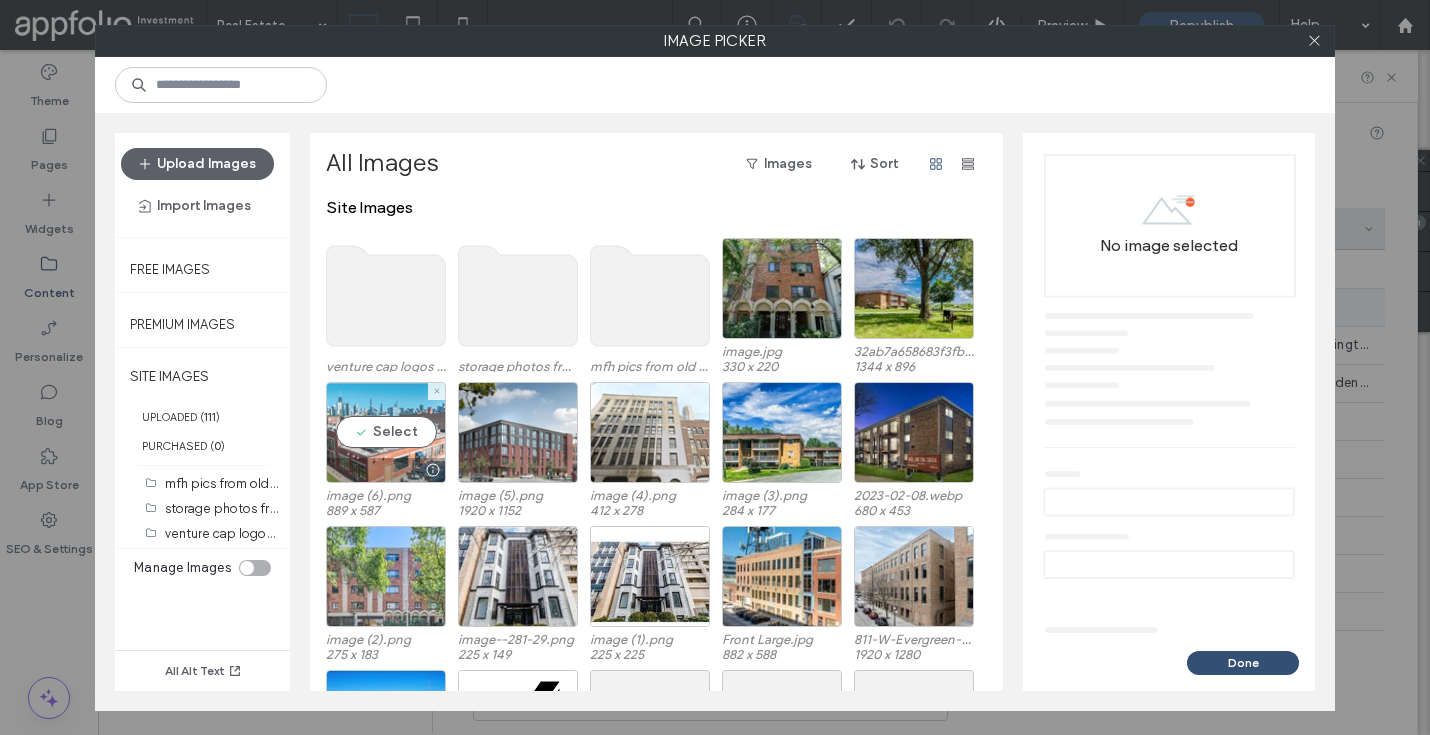 click on "Select" at bounding box center (386, 432) 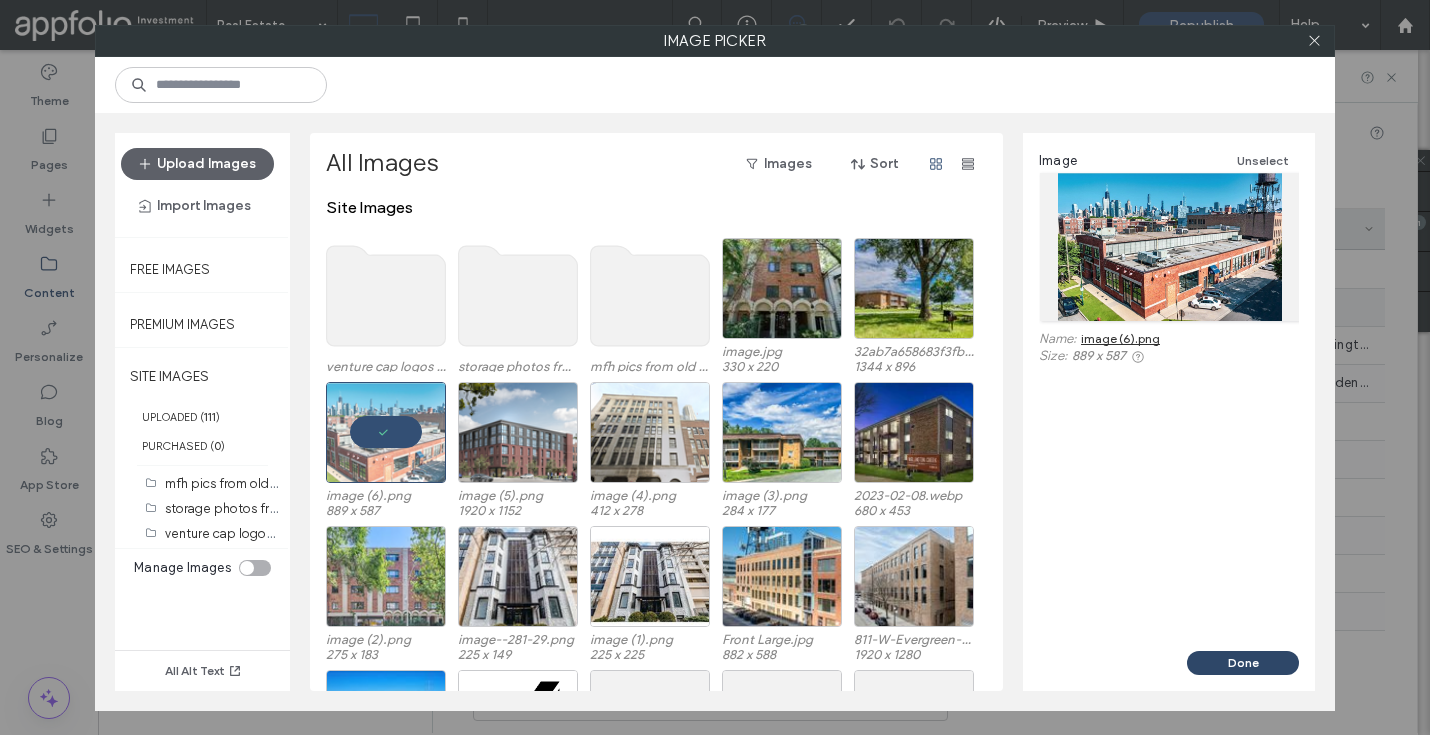 click on "Done" at bounding box center [1243, 663] 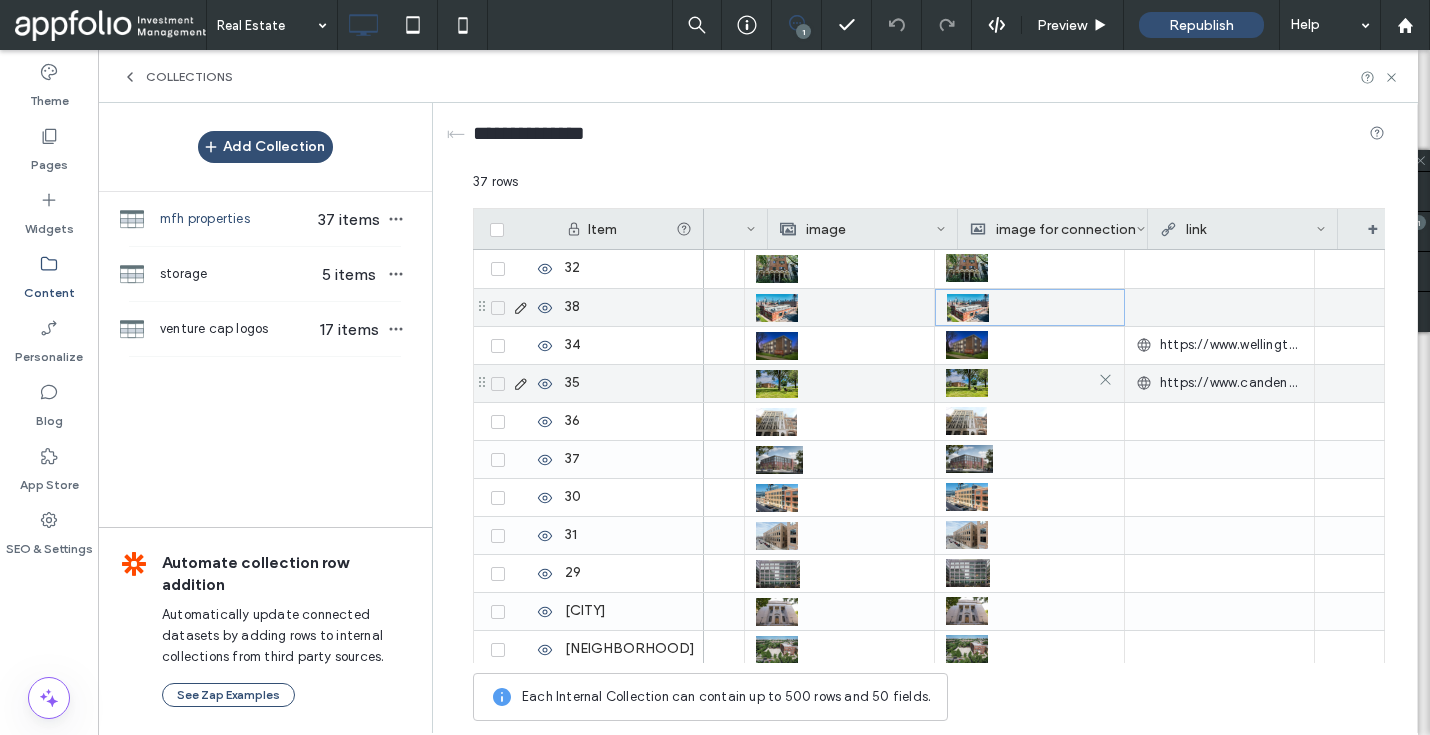scroll, scrollTop: 0, scrollLeft: 0, axis: both 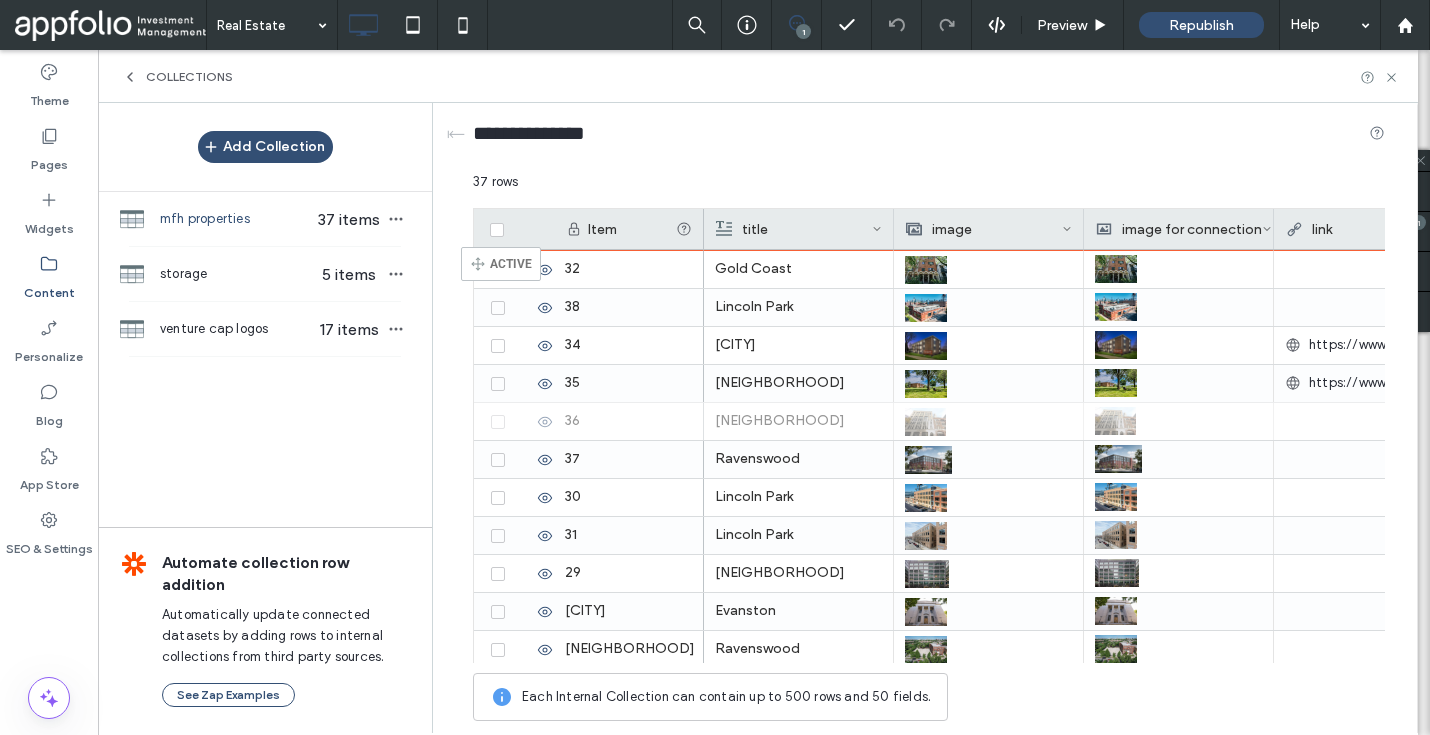 drag, startPoint x: 485, startPoint y: 422, endPoint x: 491, endPoint y: 256, distance: 166.1084 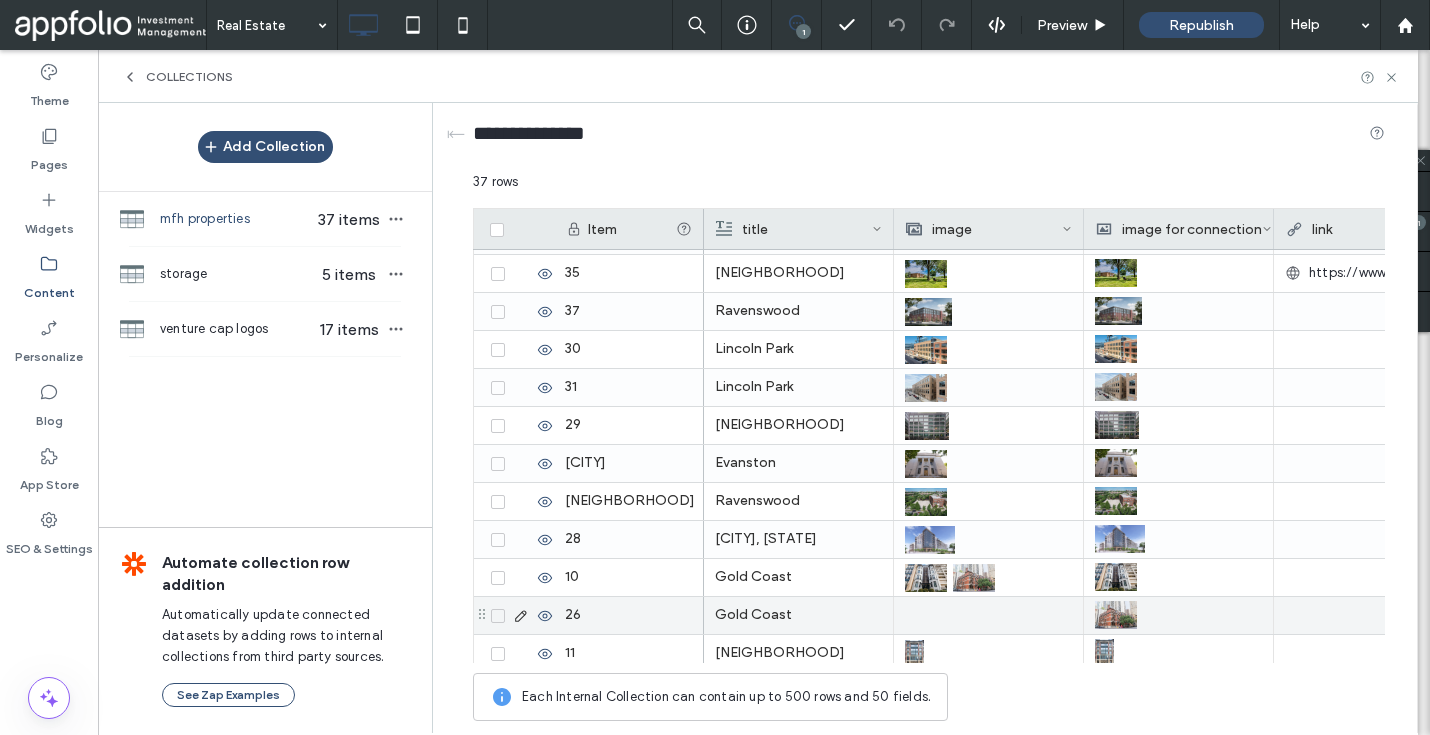 scroll, scrollTop: 281, scrollLeft: 0, axis: vertical 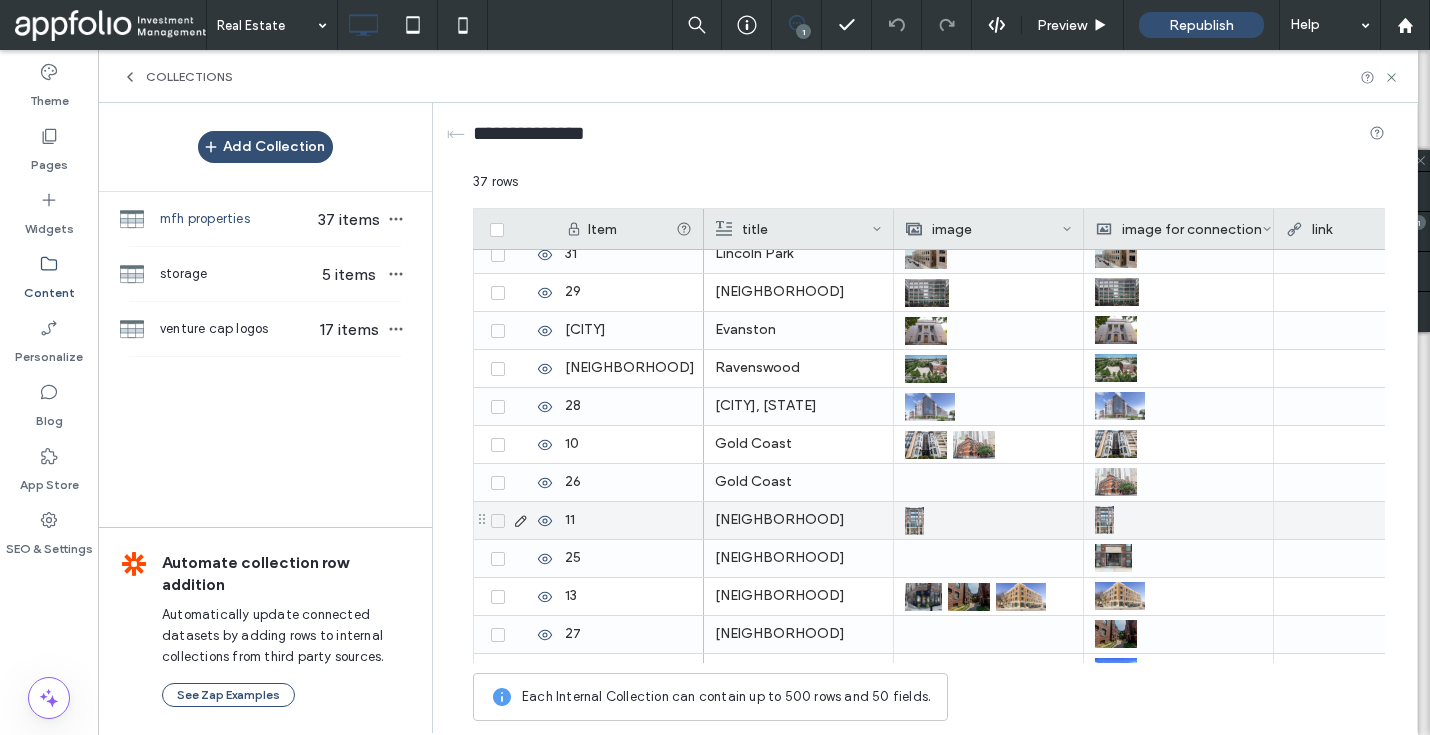 click at bounding box center [914, 521] 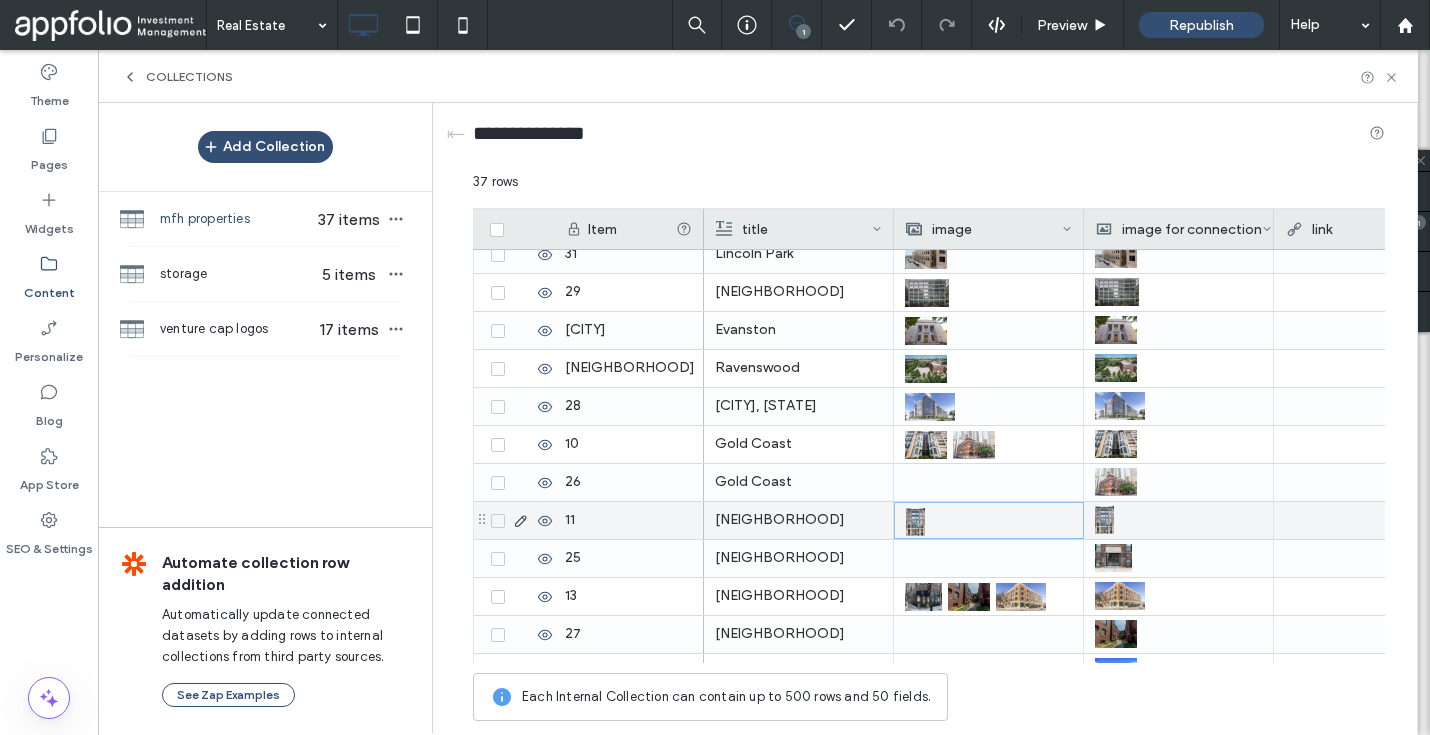 click at bounding box center (915, 522) 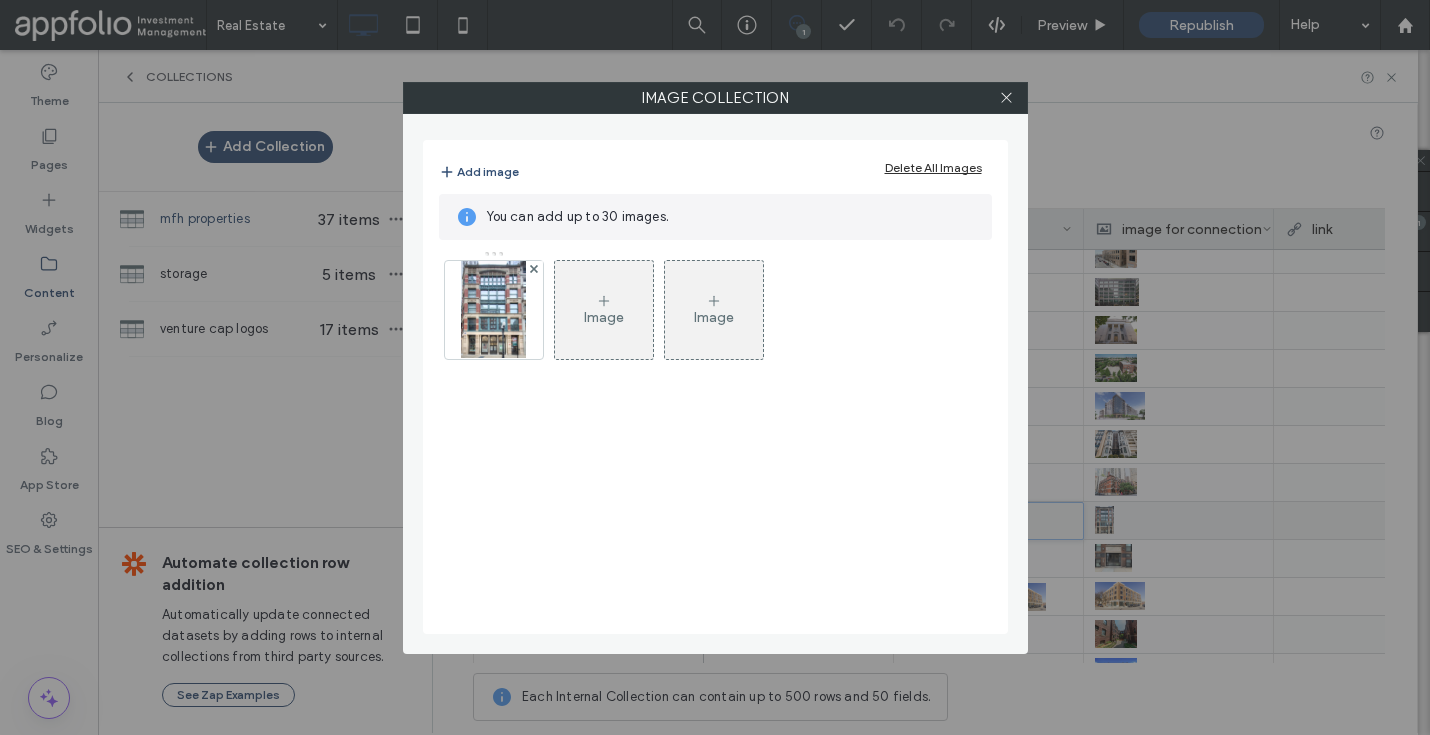 click at bounding box center [493, 310] 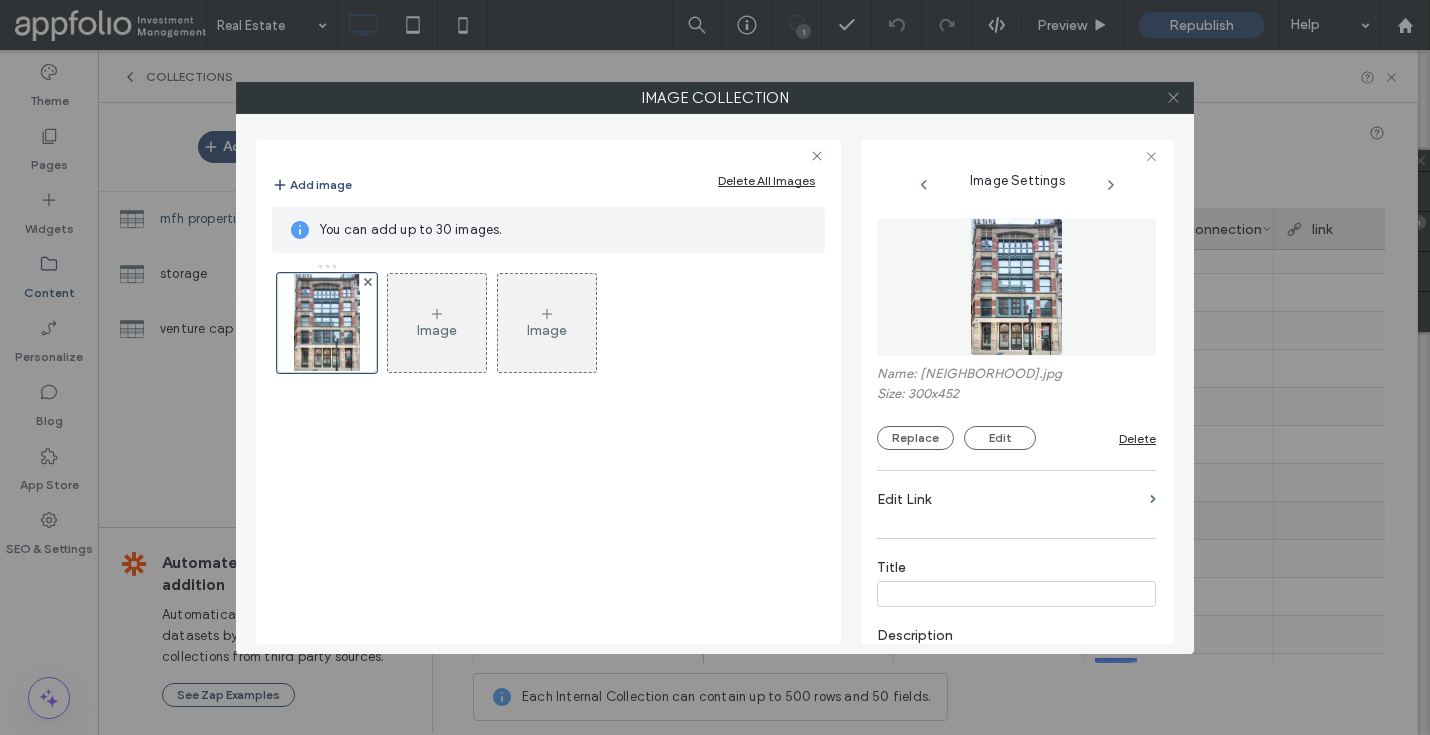 click 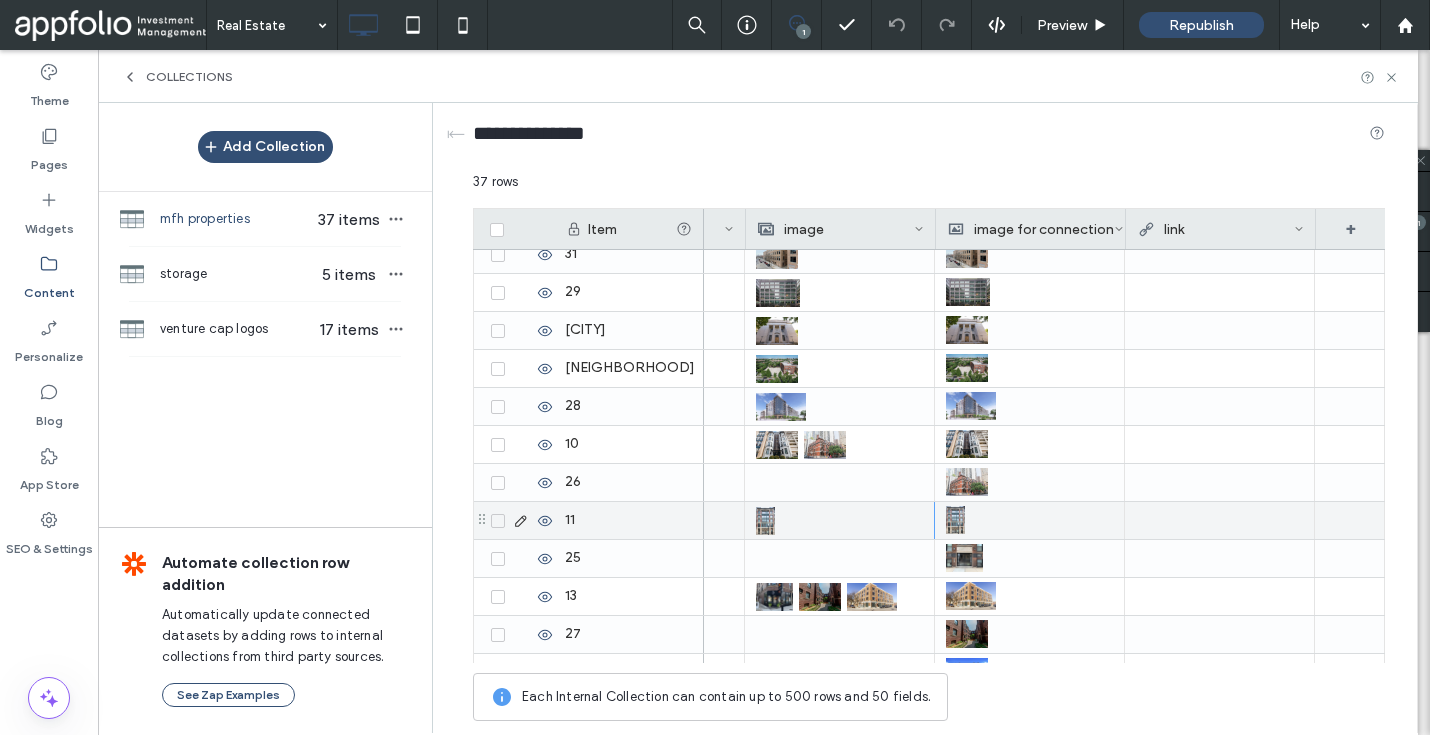scroll, scrollTop: 0, scrollLeft: 0, axis: both 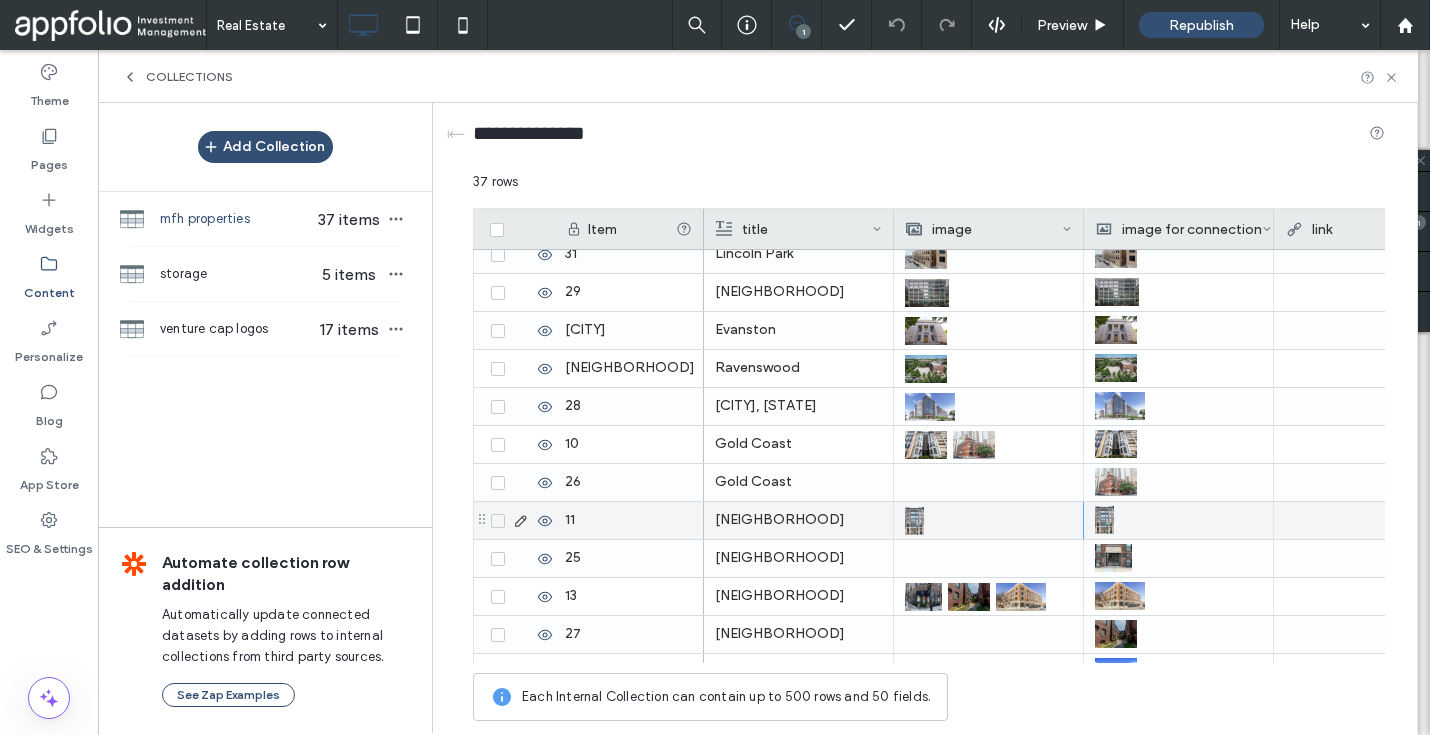 click 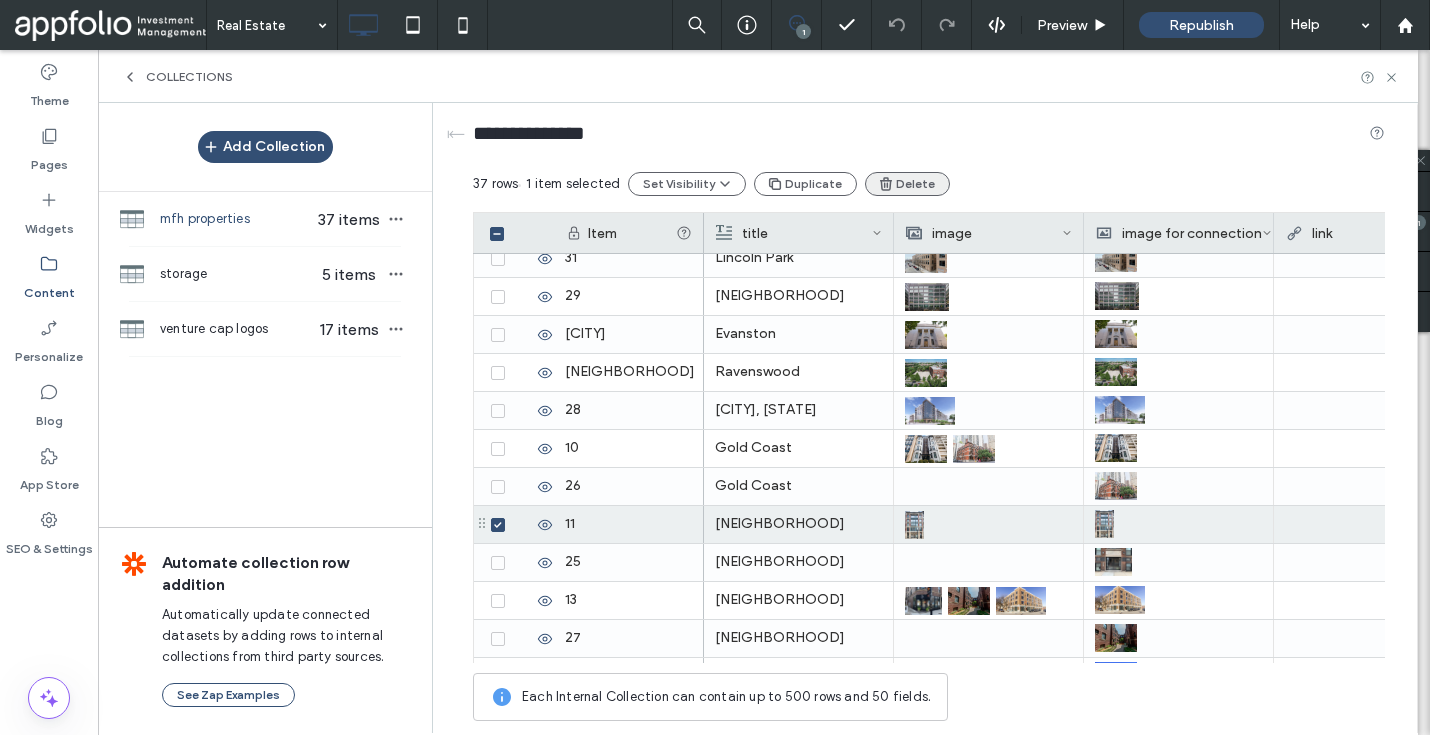click on "Delete" at bounding box center (907, 184) 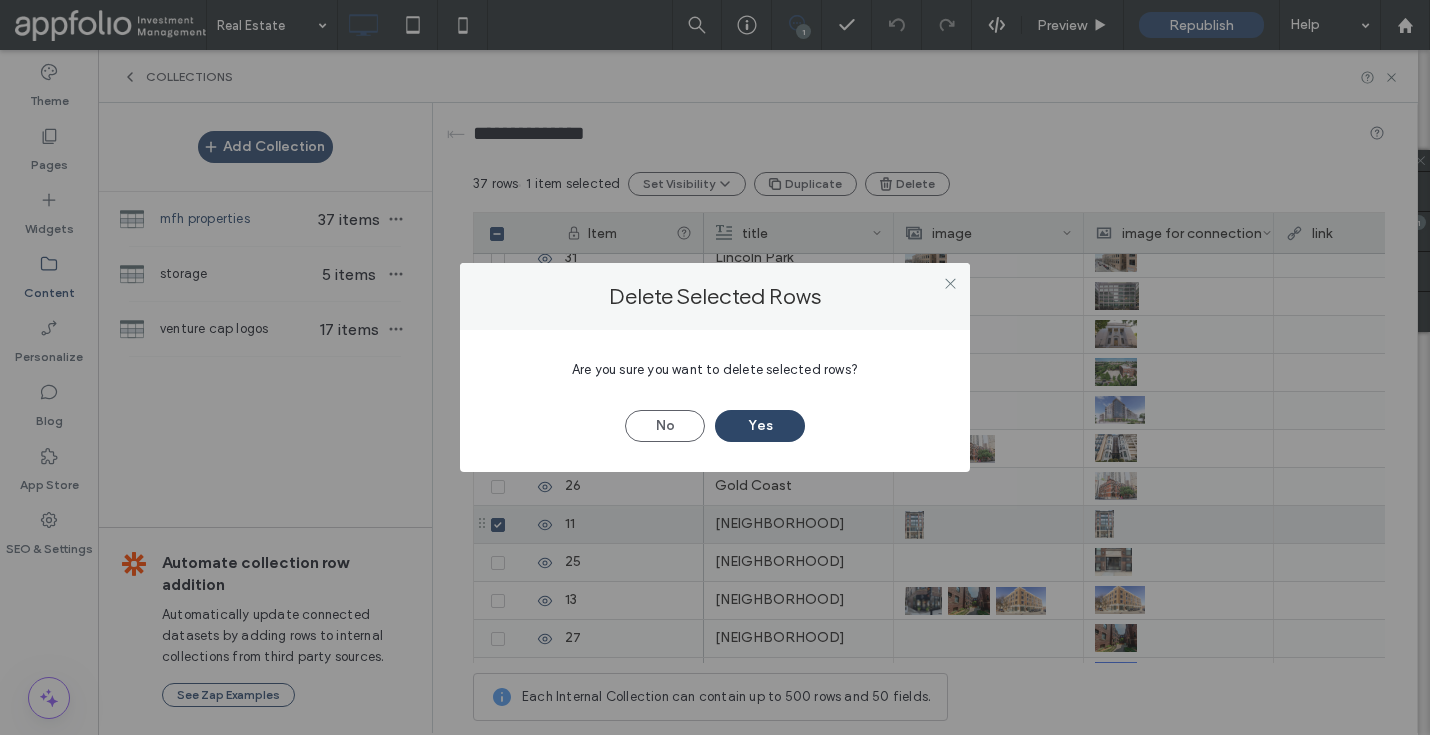 click on "Yes" at bounding box center (760, 426) 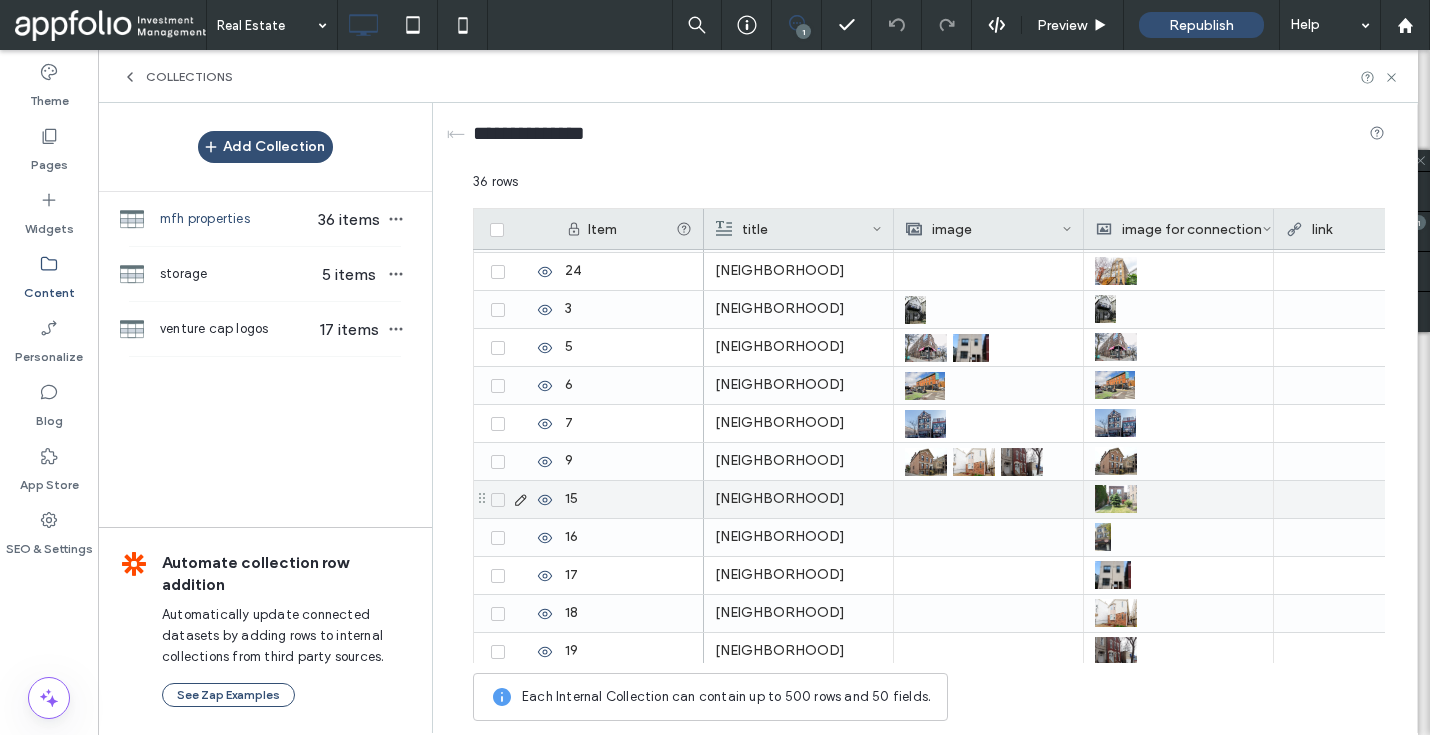 scroll, scrollTop: 993, scrollLeft: 0, axis: vertical 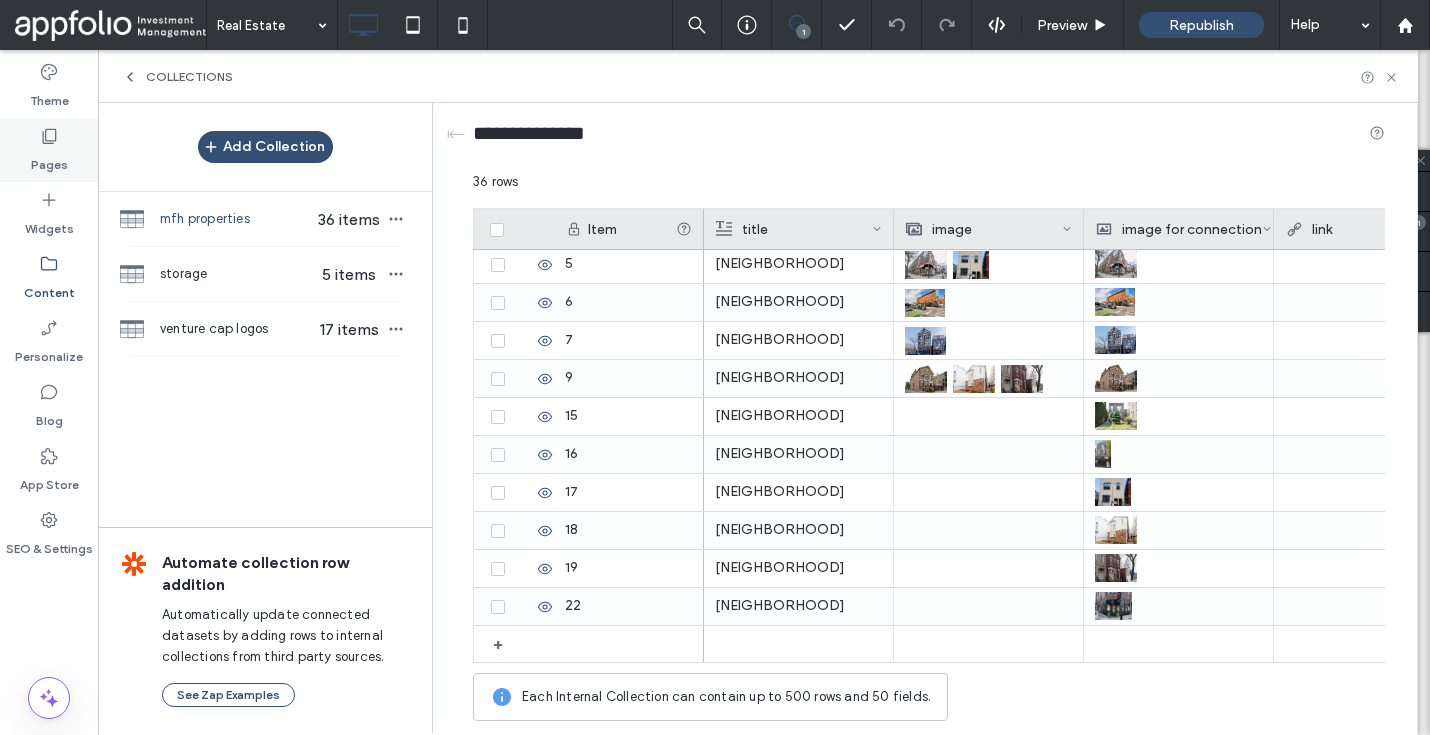 click 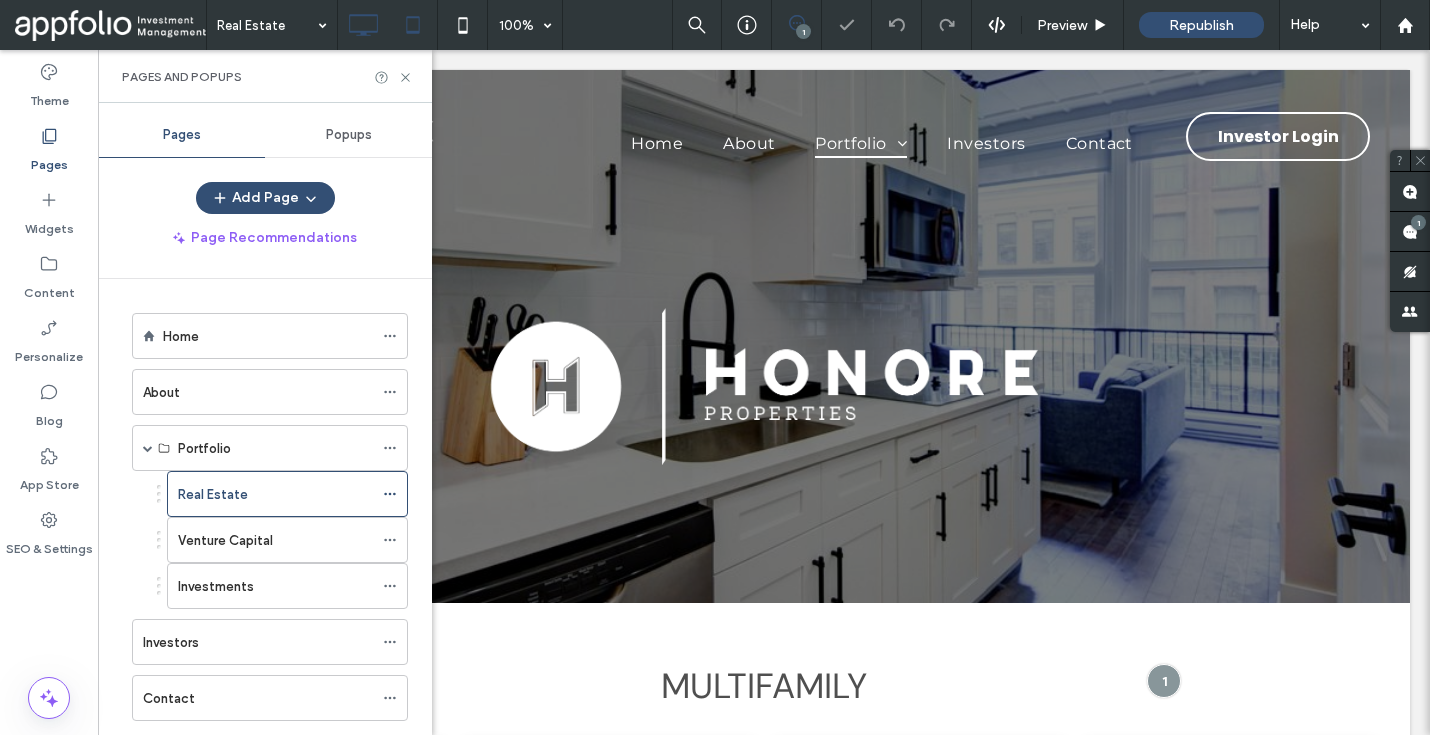 scroll, scrollTop: 0, scrollLeft: 0, axis: both 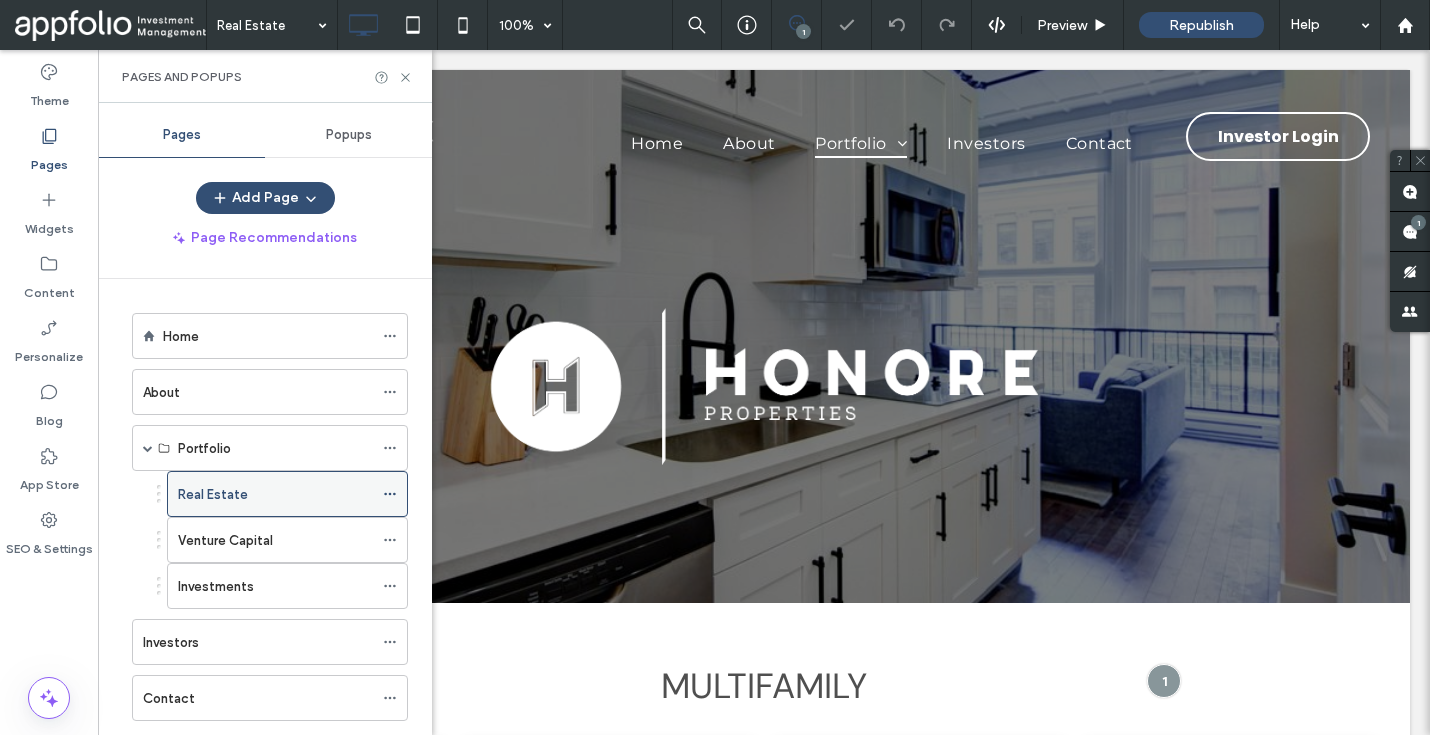 click on "Real Estate" at bounding box center (275, 494) 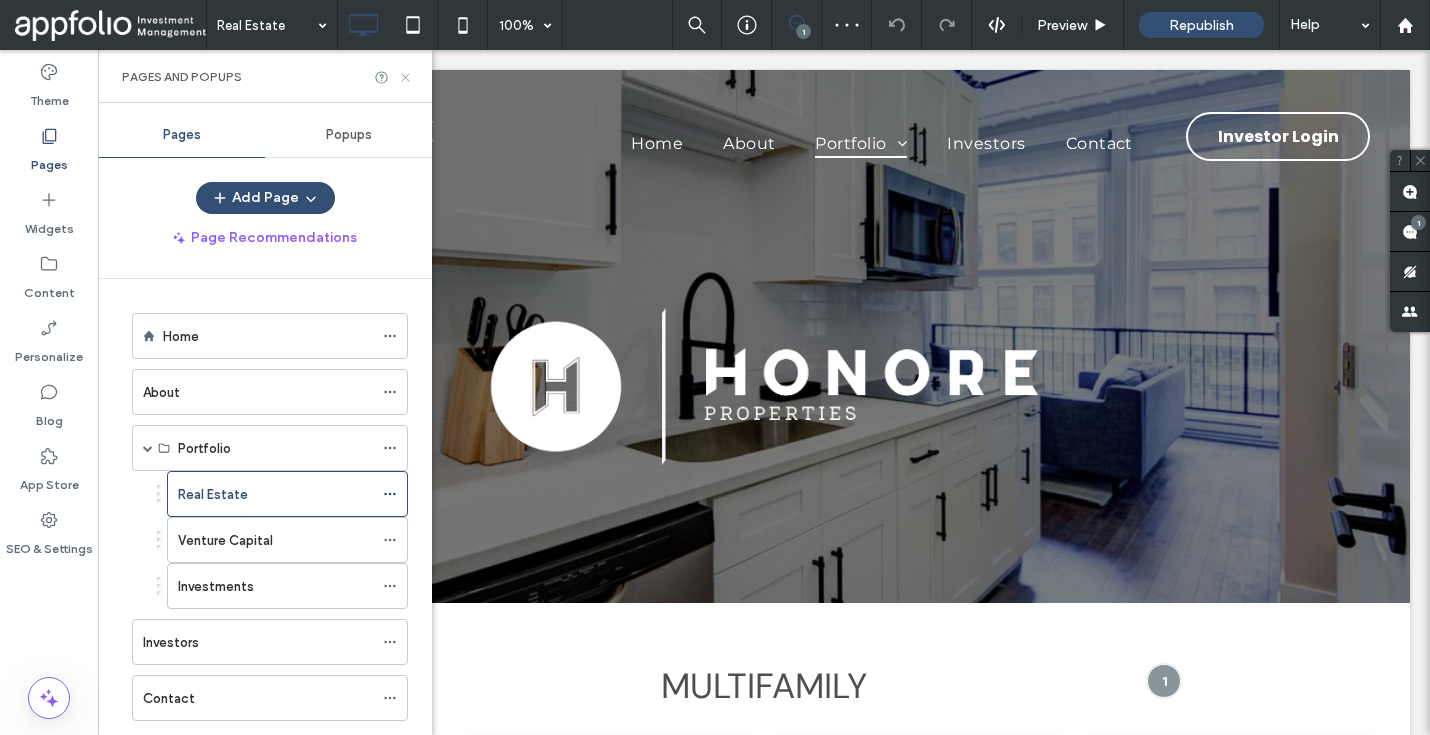 scroll, scrollTop: 0, scrollLeft: 0, axis: both 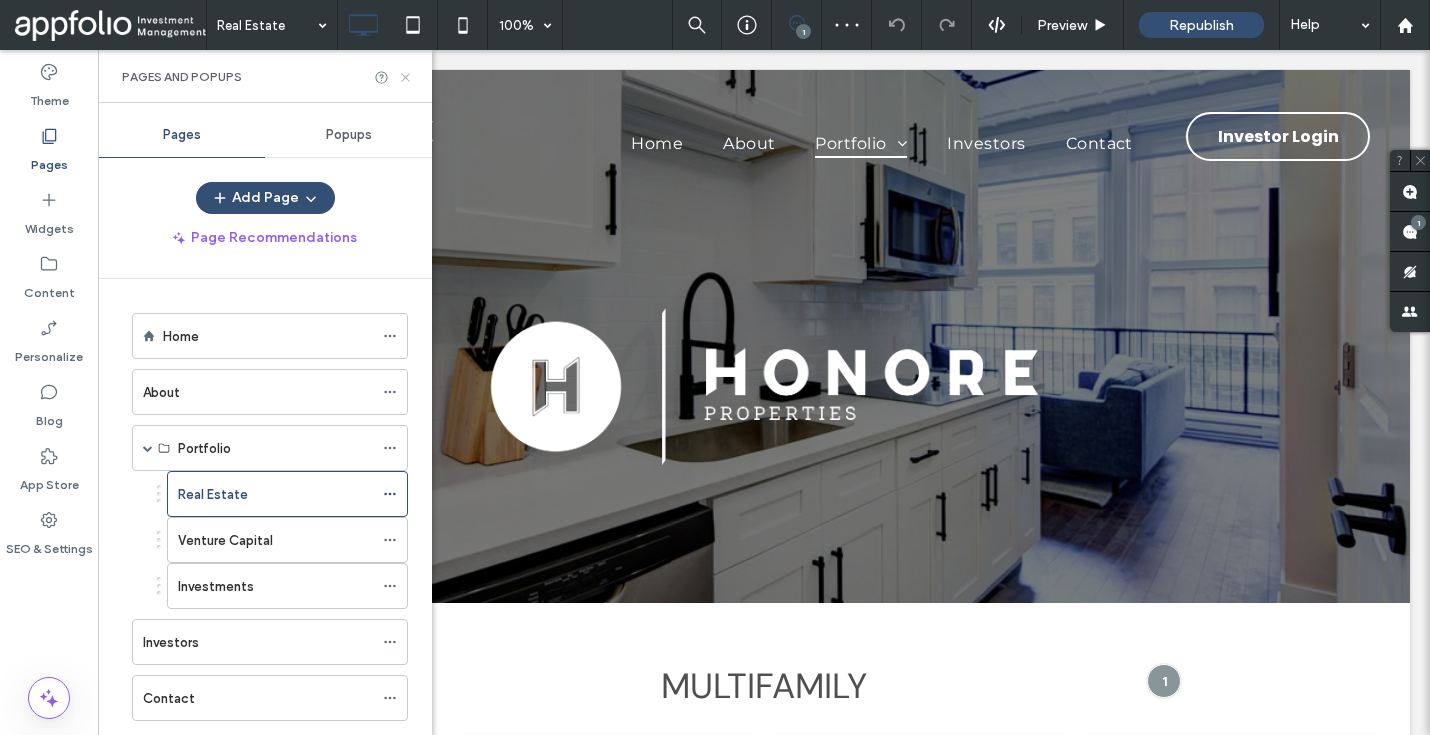 click 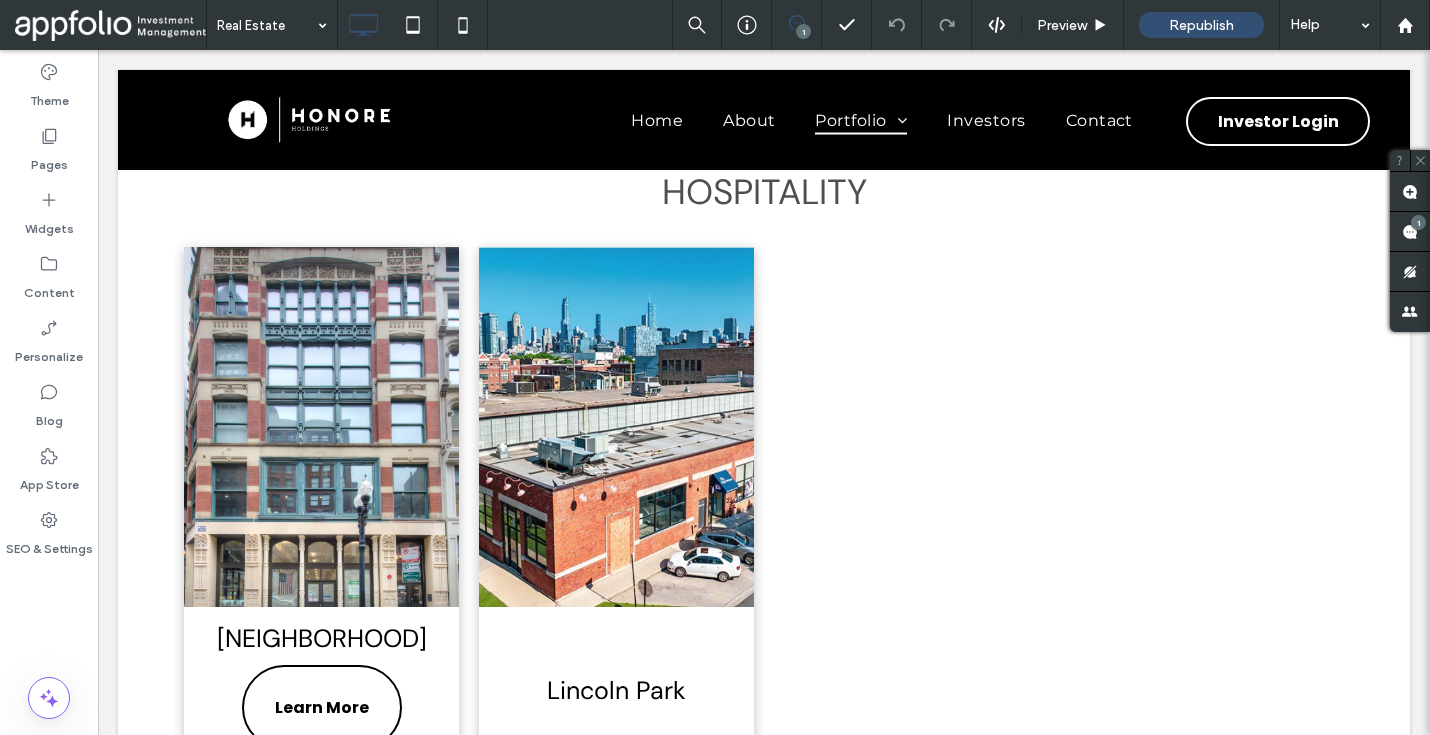 scroll, scrollTop: 5740, scrollLeft: 0, axis: vertical 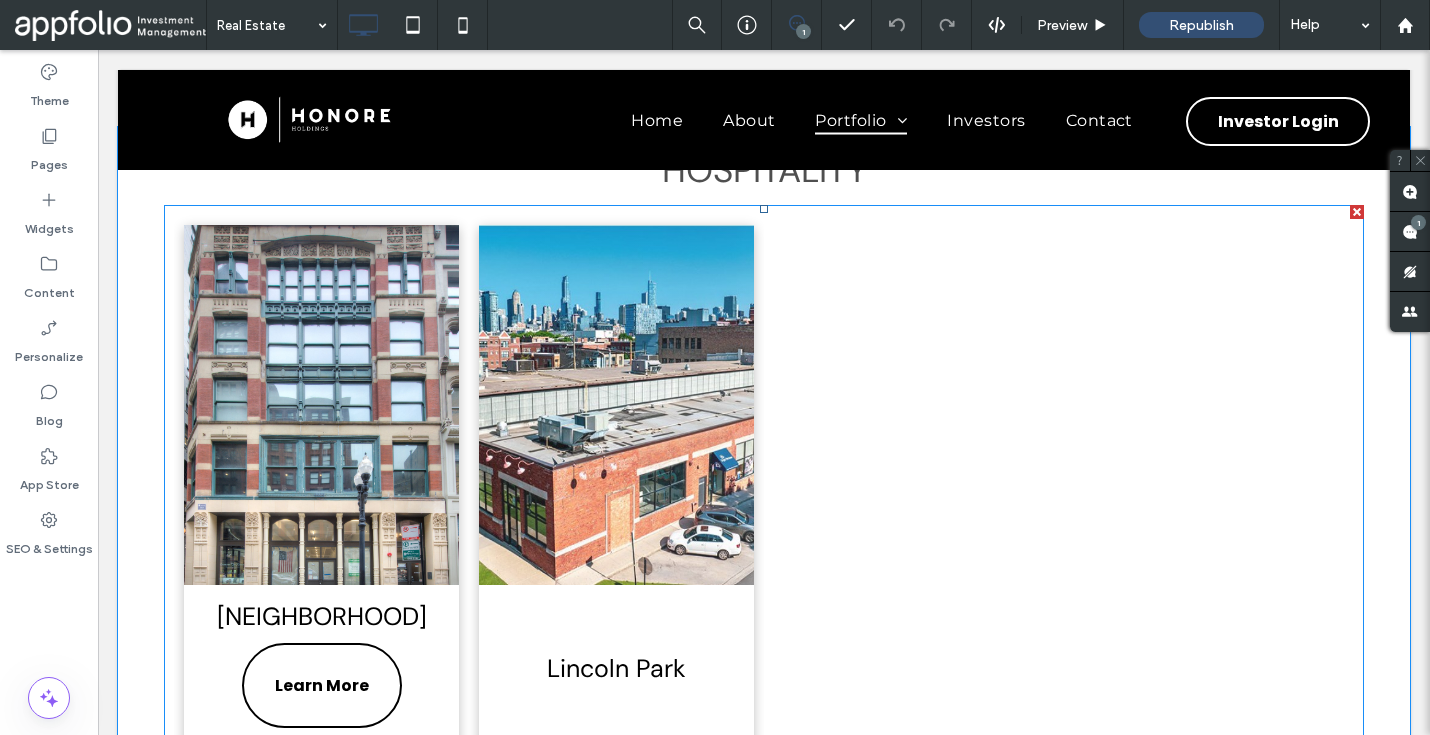 click at bounding box center (616, 405) 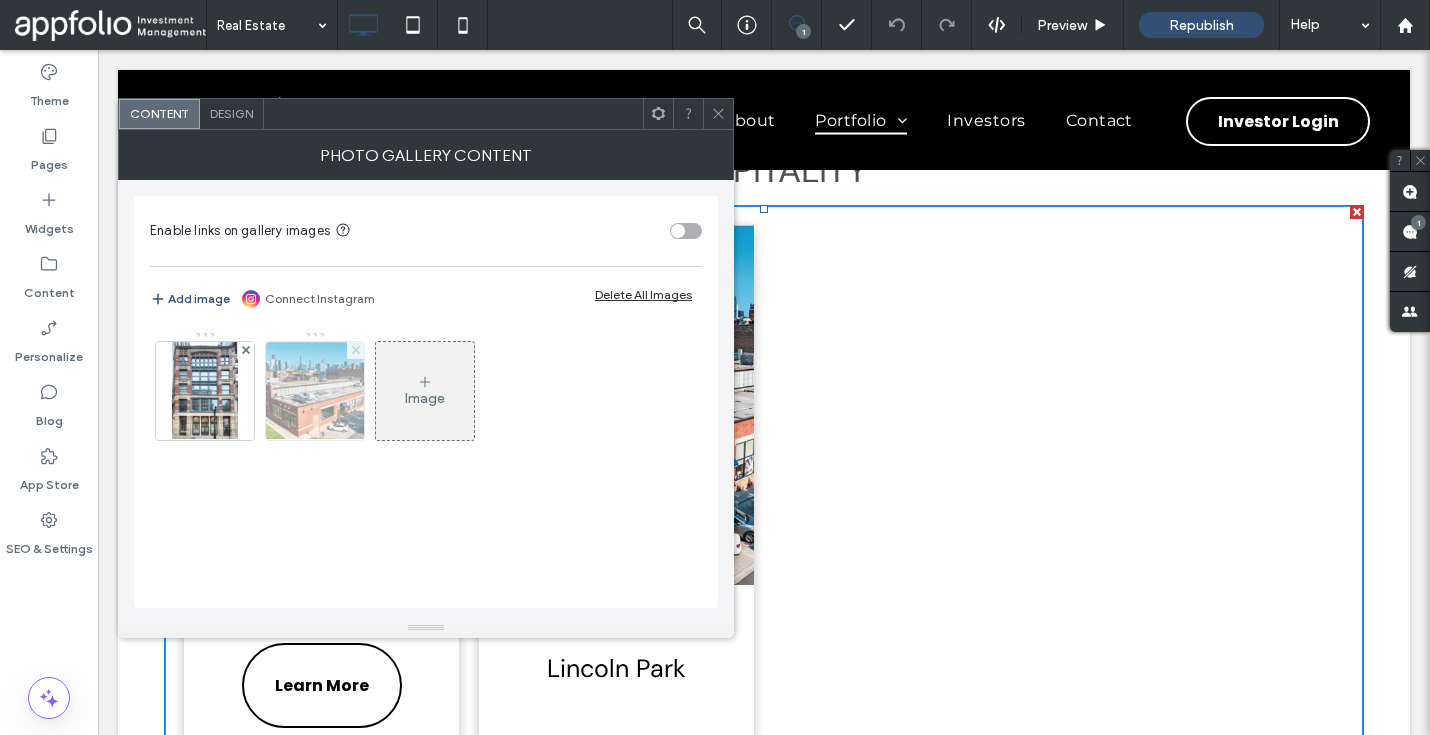 click 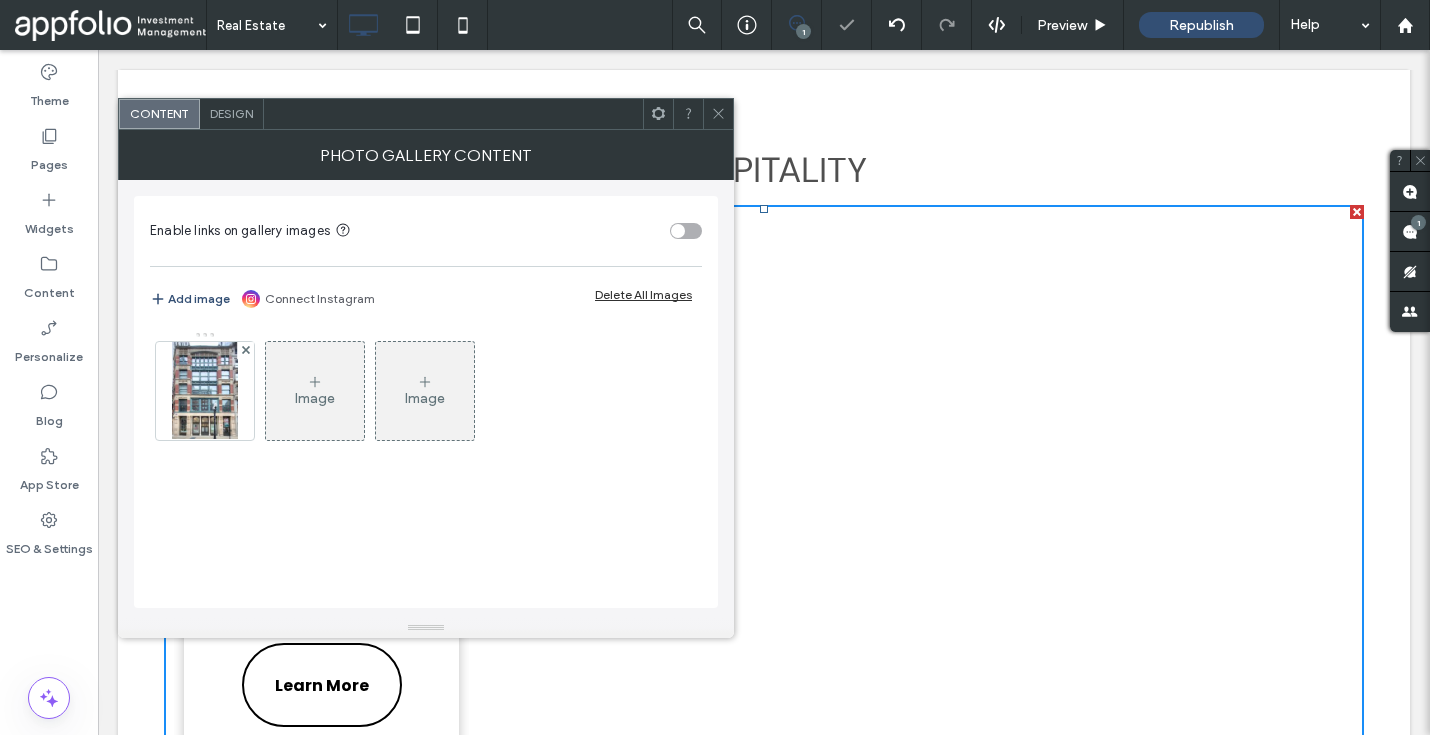 click at bounding box center [718, 114] 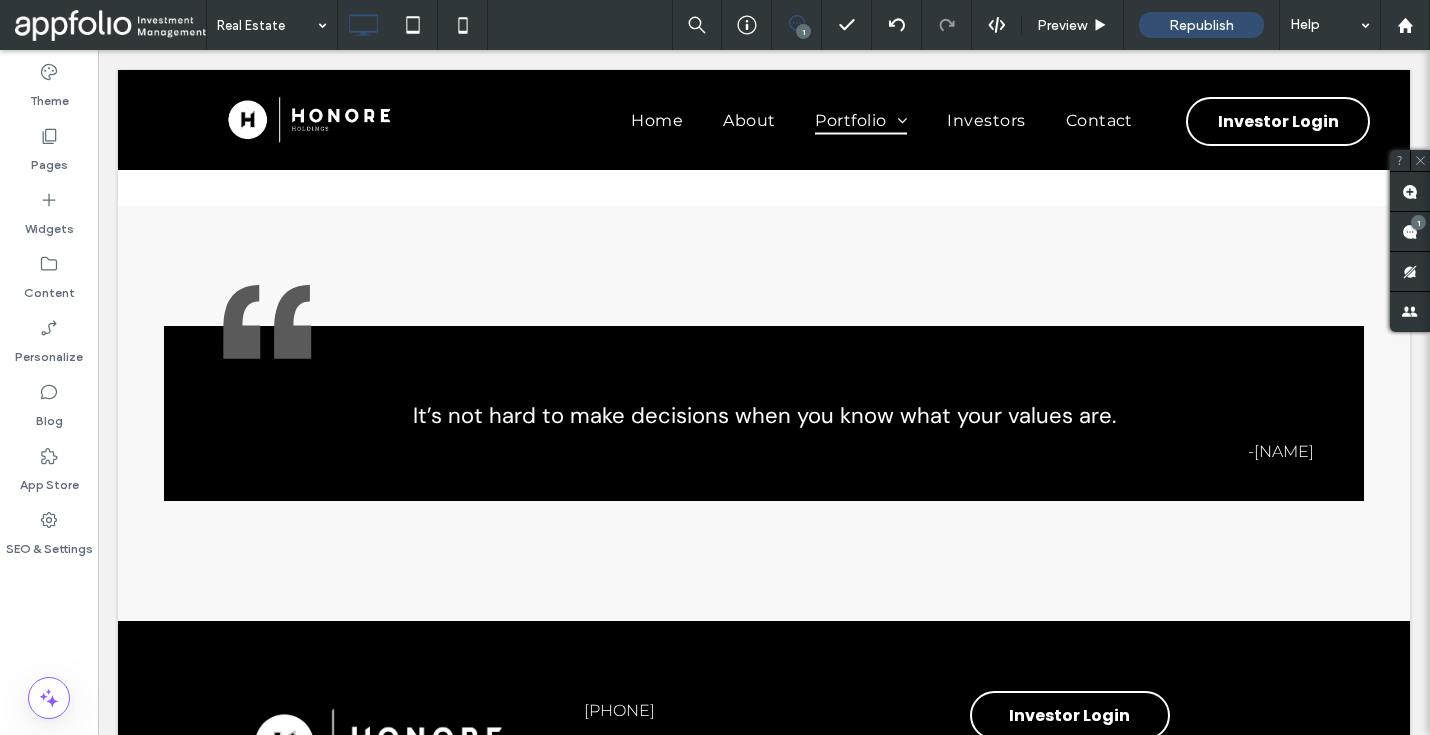 scroll, scrollTop: 6415, scrollLeft: 0, axis: vertical 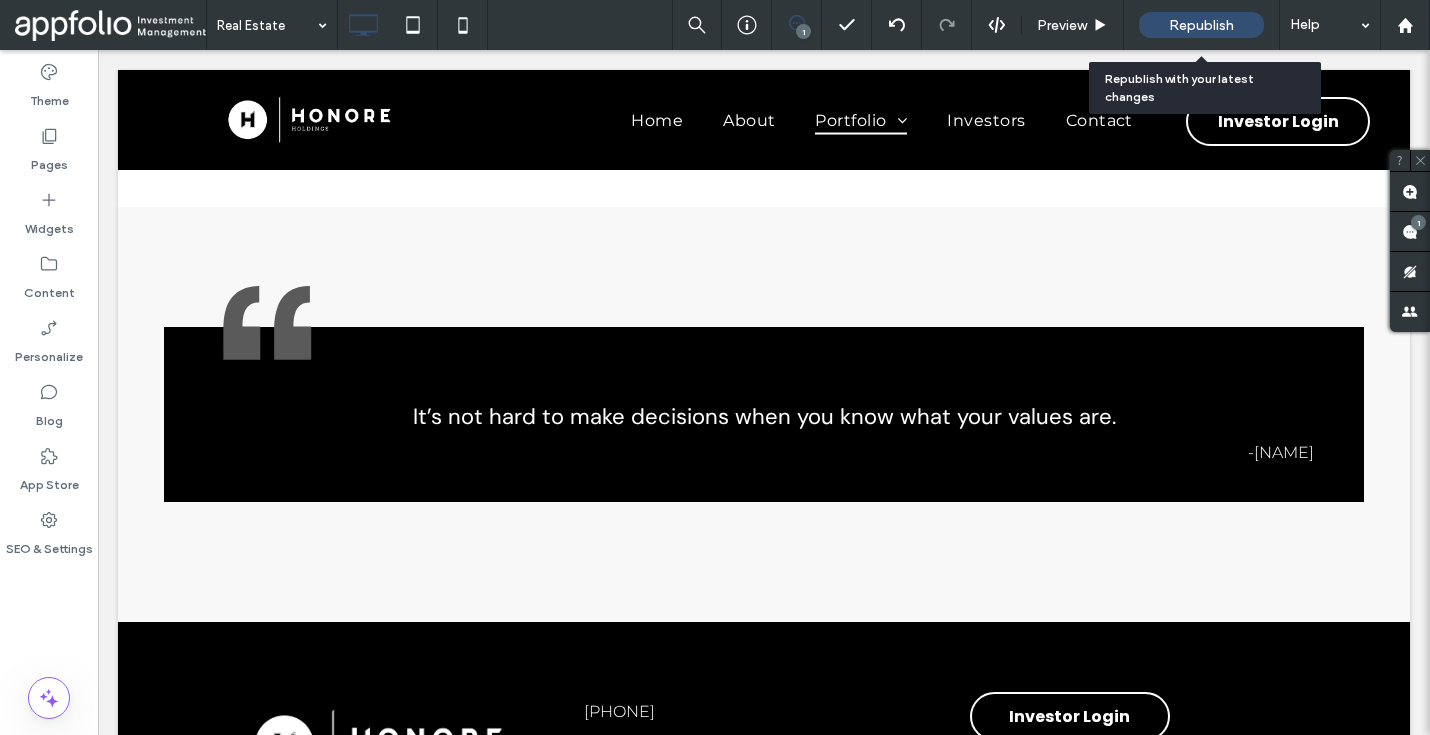 click on "Republish" at bounding box center (1201, 25) 